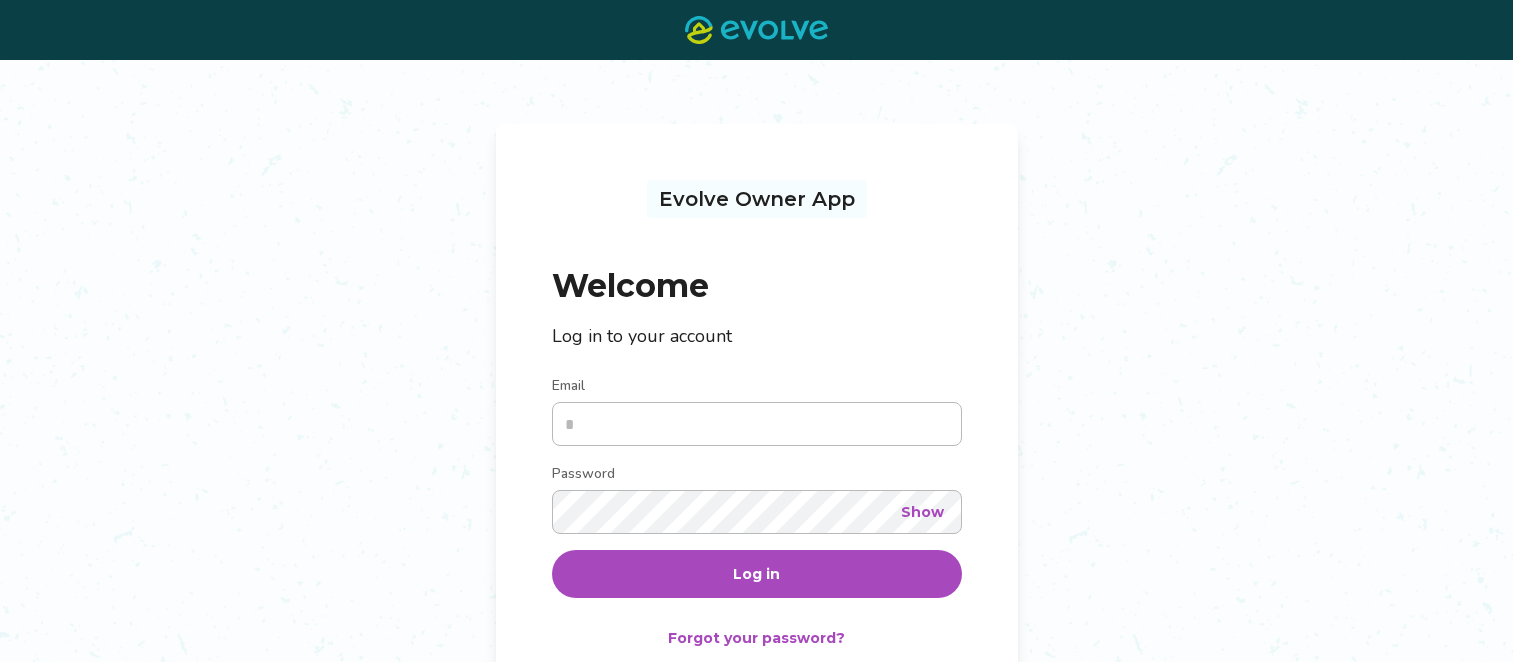 scroll, scrollTop: 0, scrollLeft: 0, axis: both 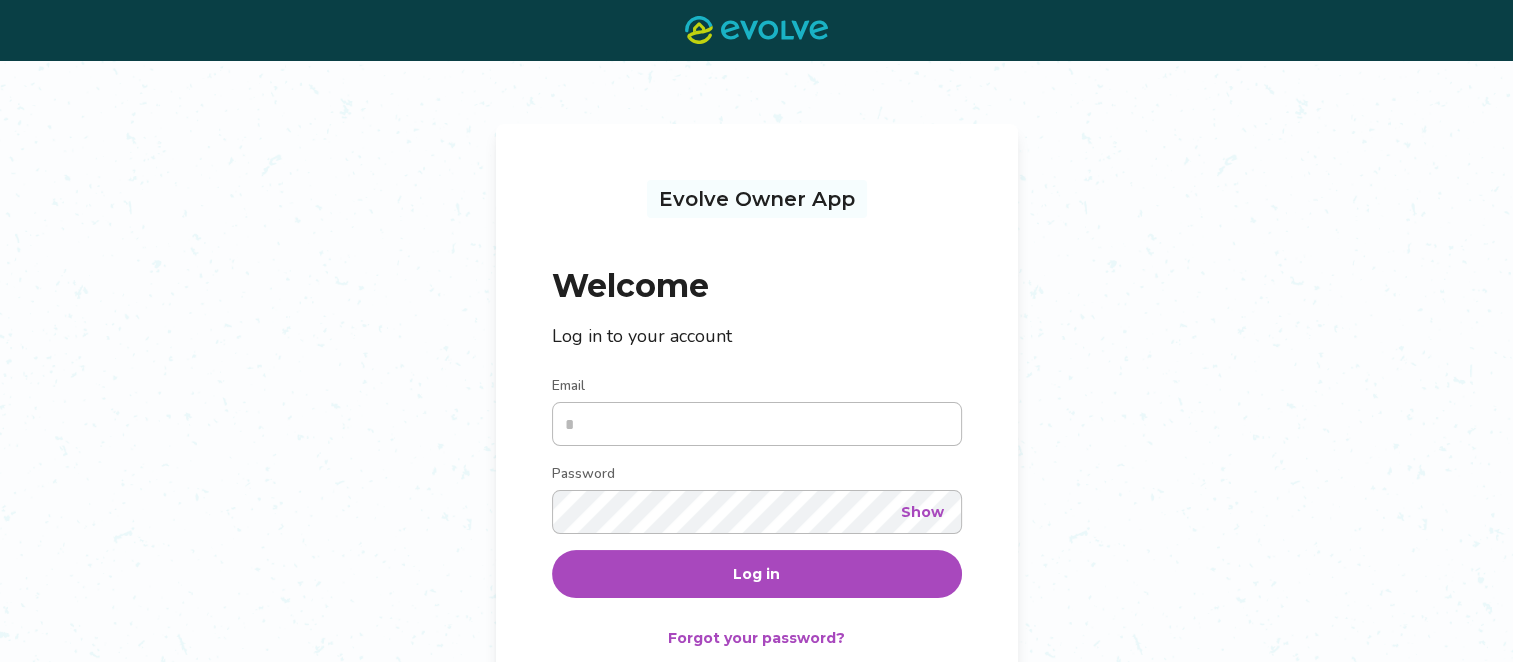 type on "**********" 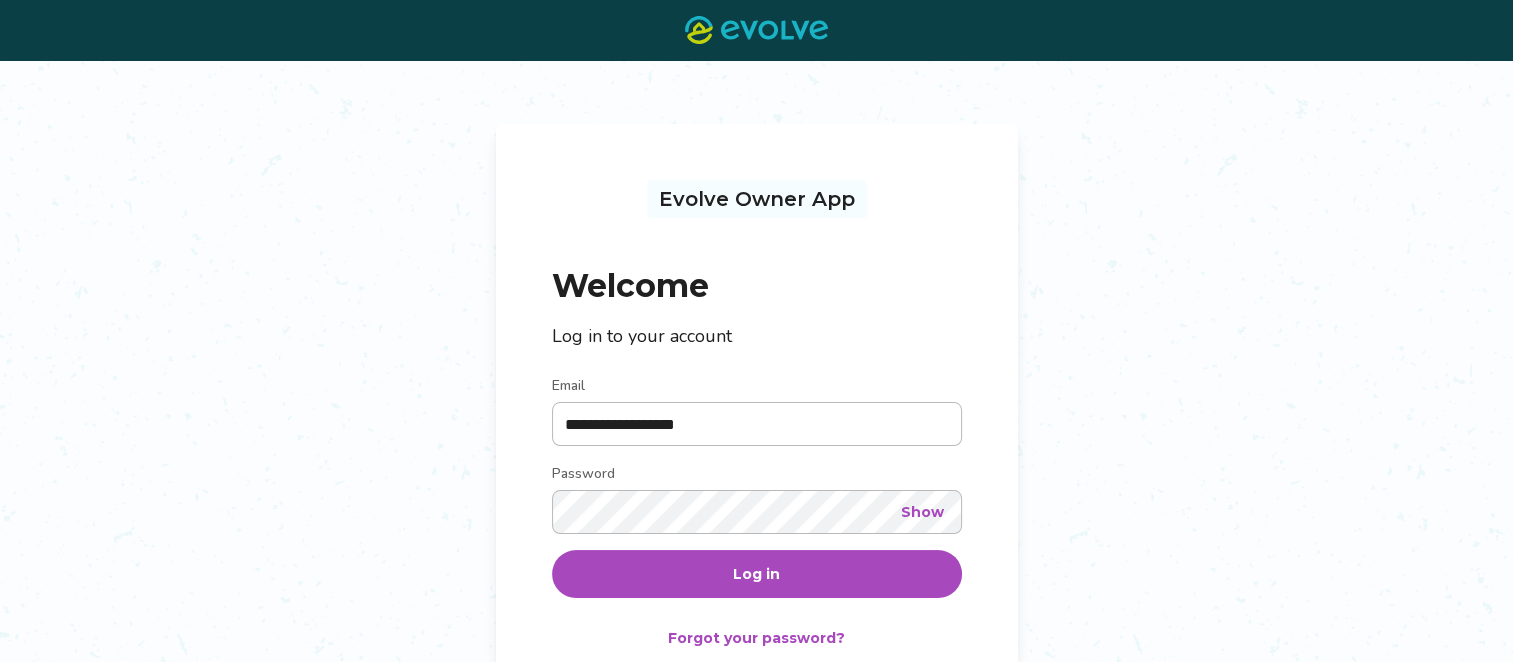 click on "Log in" at bounding box center (757, 574) 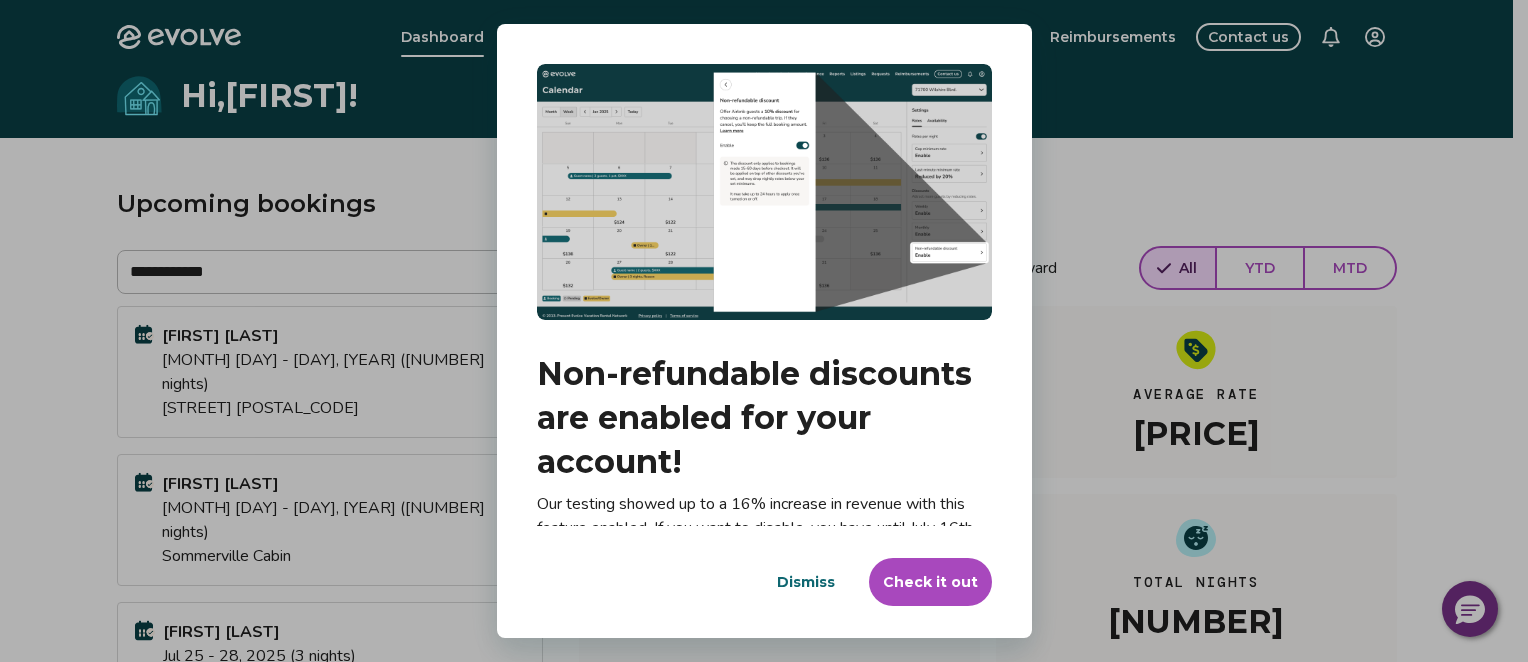 click on "Dismiss" at bounding box center [806, 582] 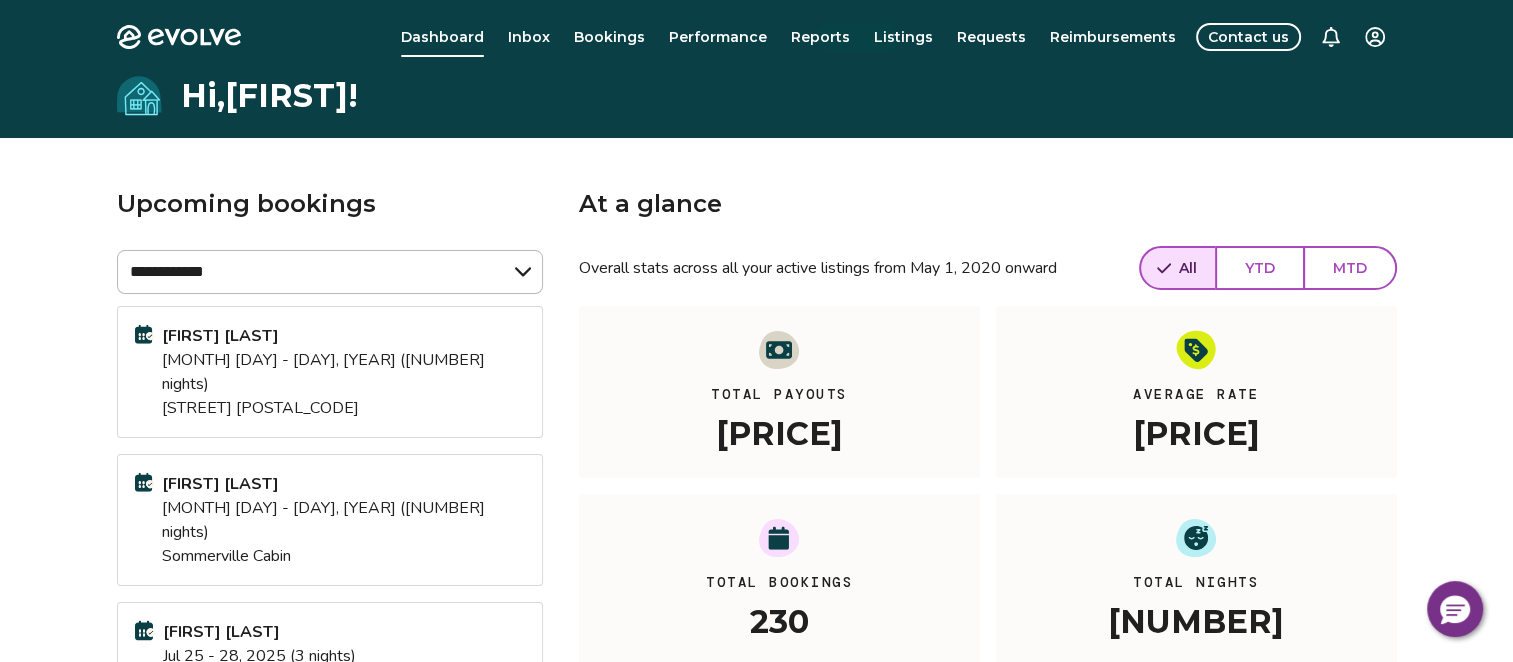 click on "Reports" at bounding box center (820, 37) 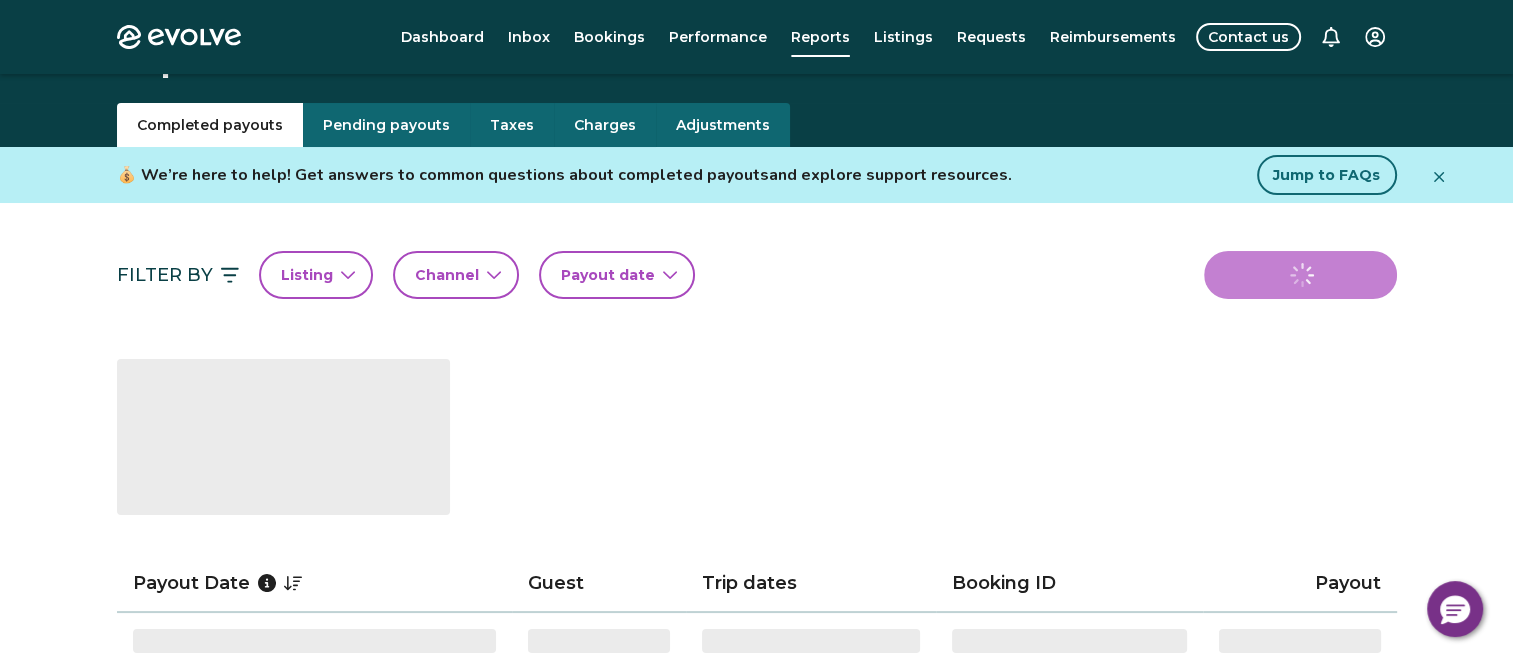 scroll, scrollTop: 0, scrollLeft: 0, axis: both 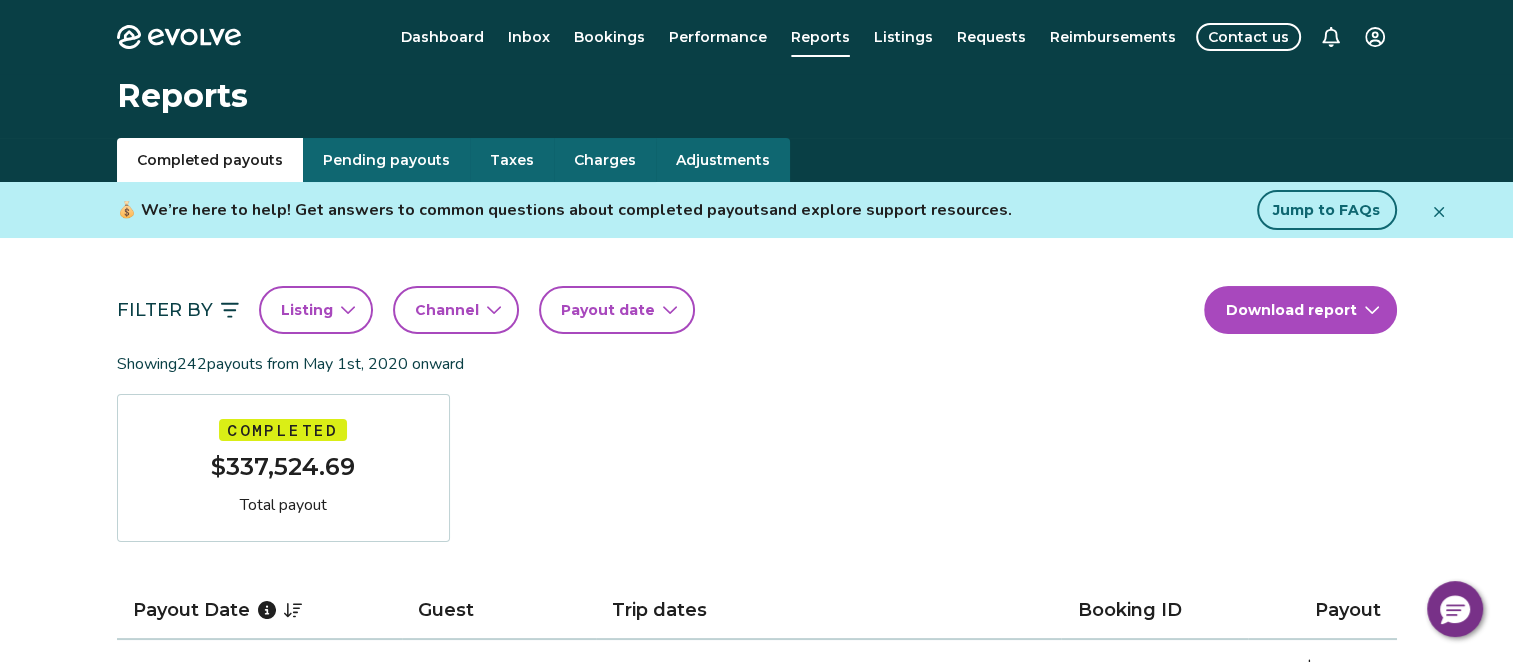 click on "Payout date" at bounding box center (608, 310) 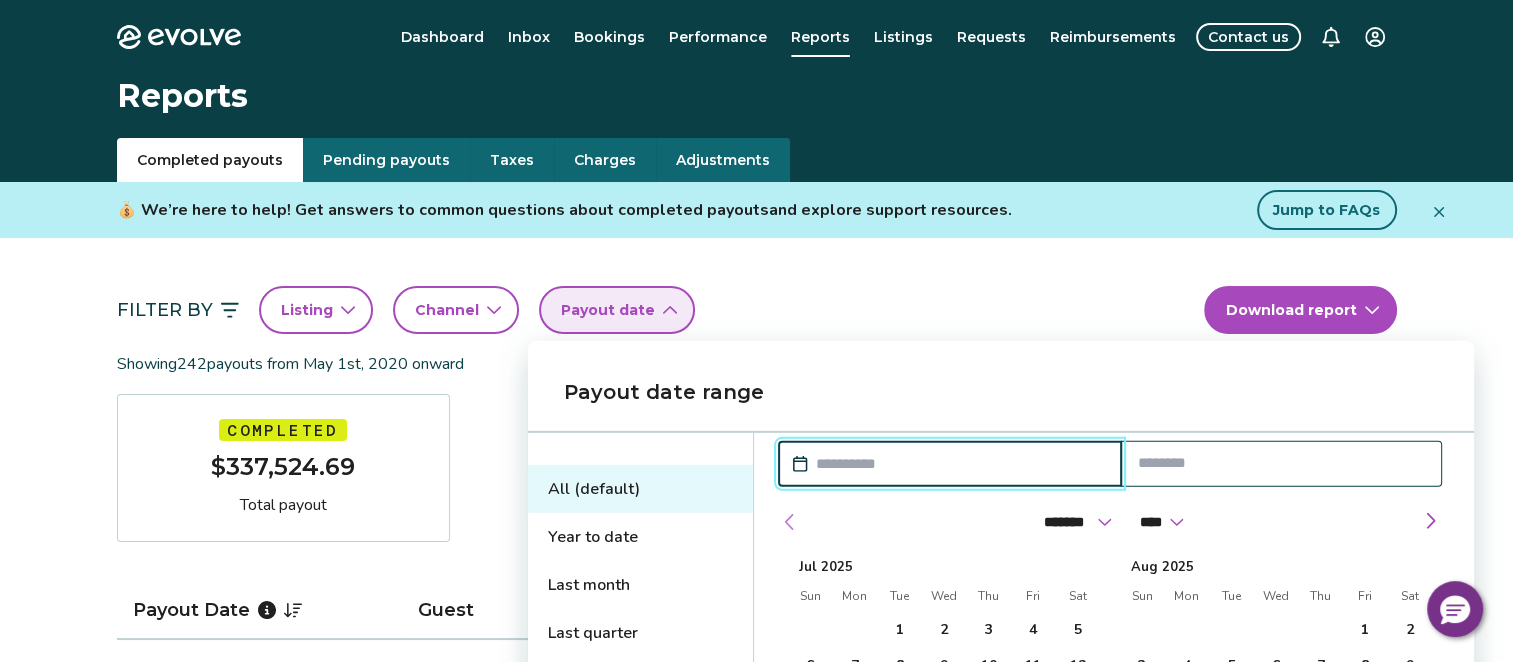 click at bounding box center (790, 522) 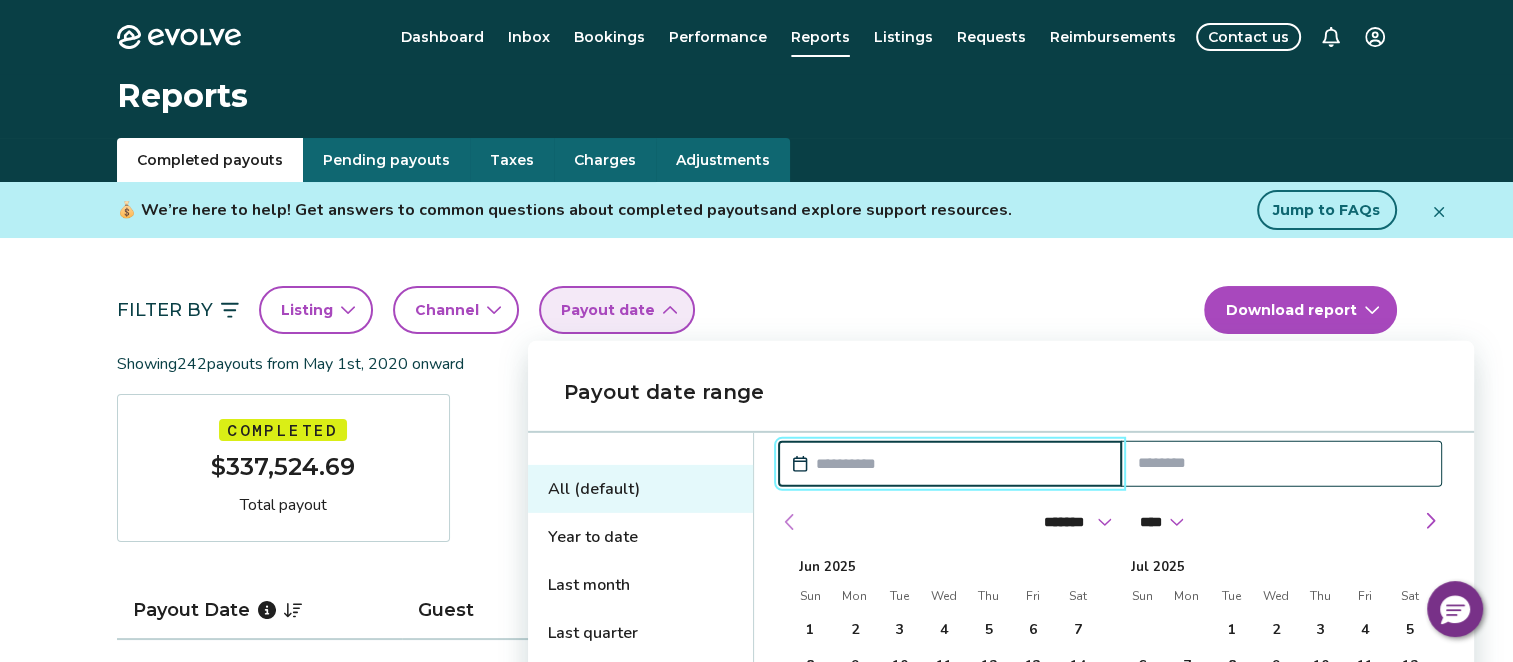 click at bounding box center [790, 522] 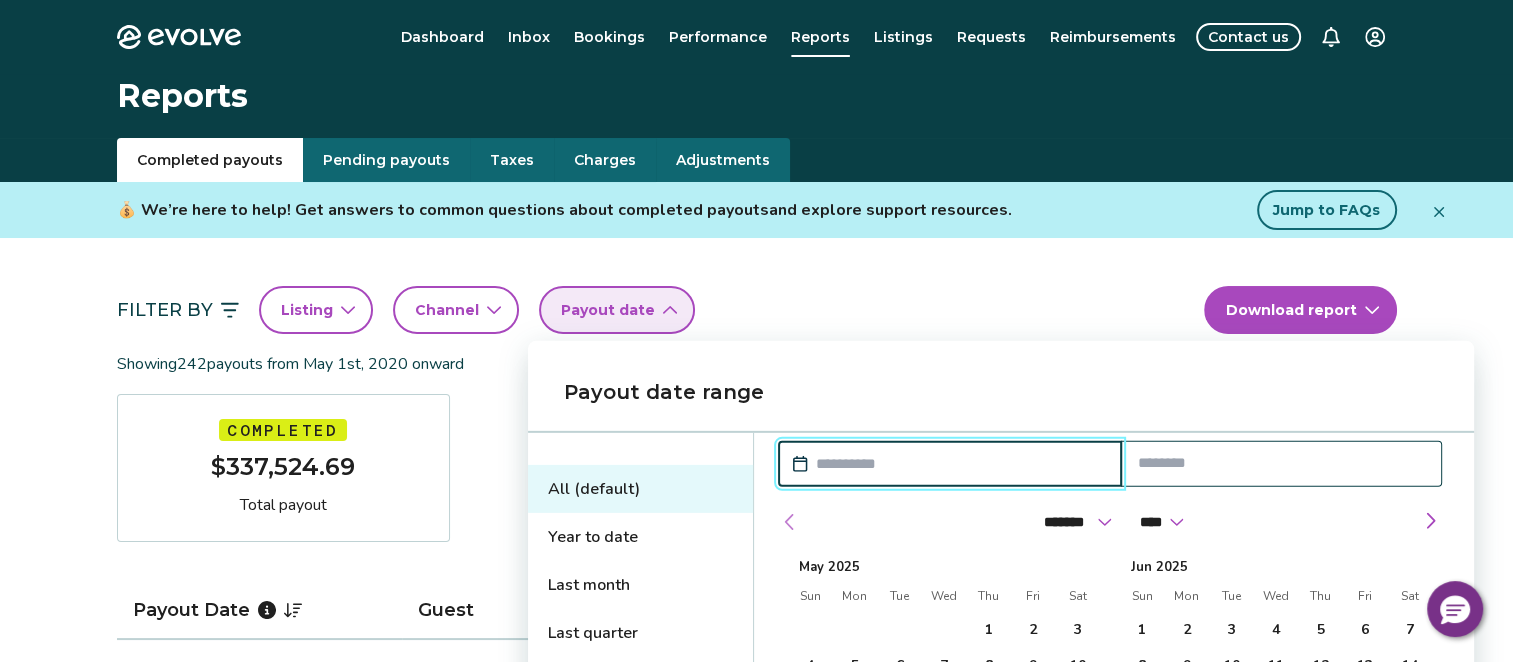 click at bounding box center (790, 522) 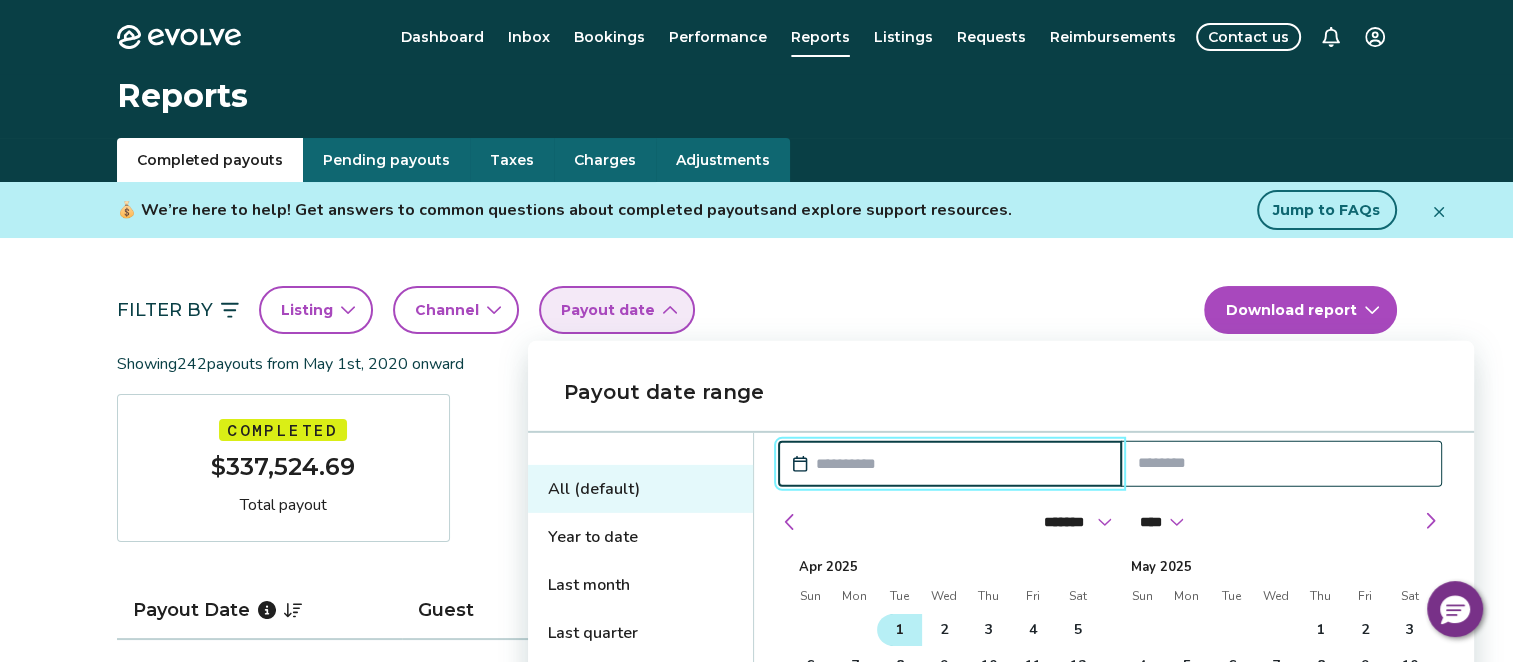 click on "1" at bounding box center (899, 630) 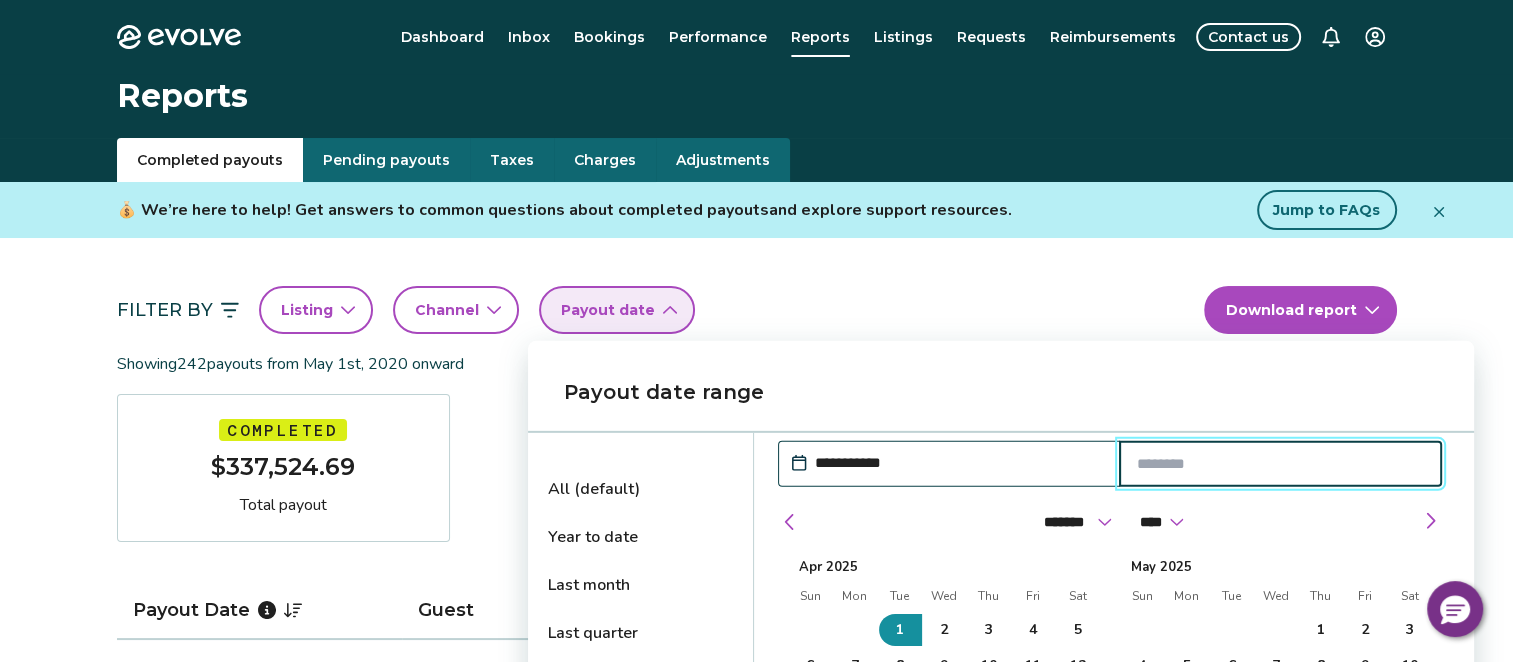 click at bounding box center (1281, 464) 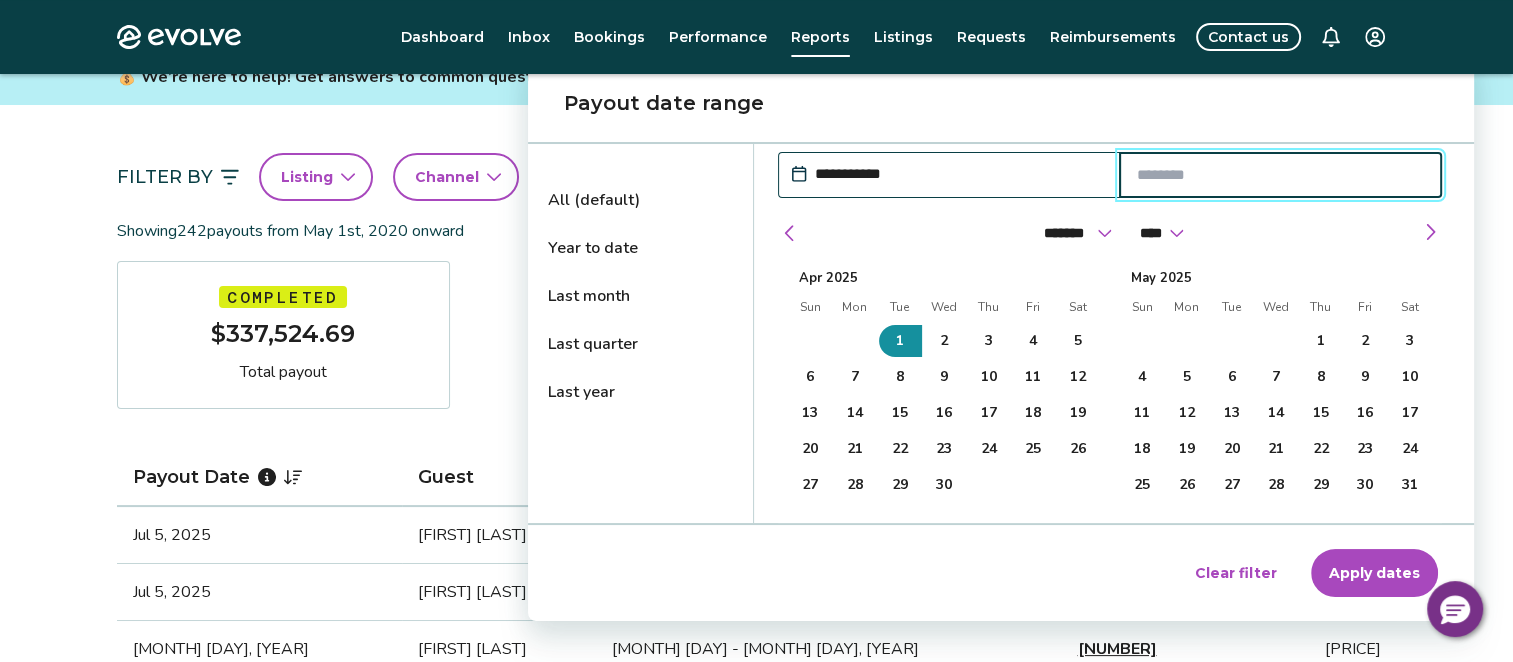 scroll, scrollTop: 300, scrollLeft: 0, axis: vertical 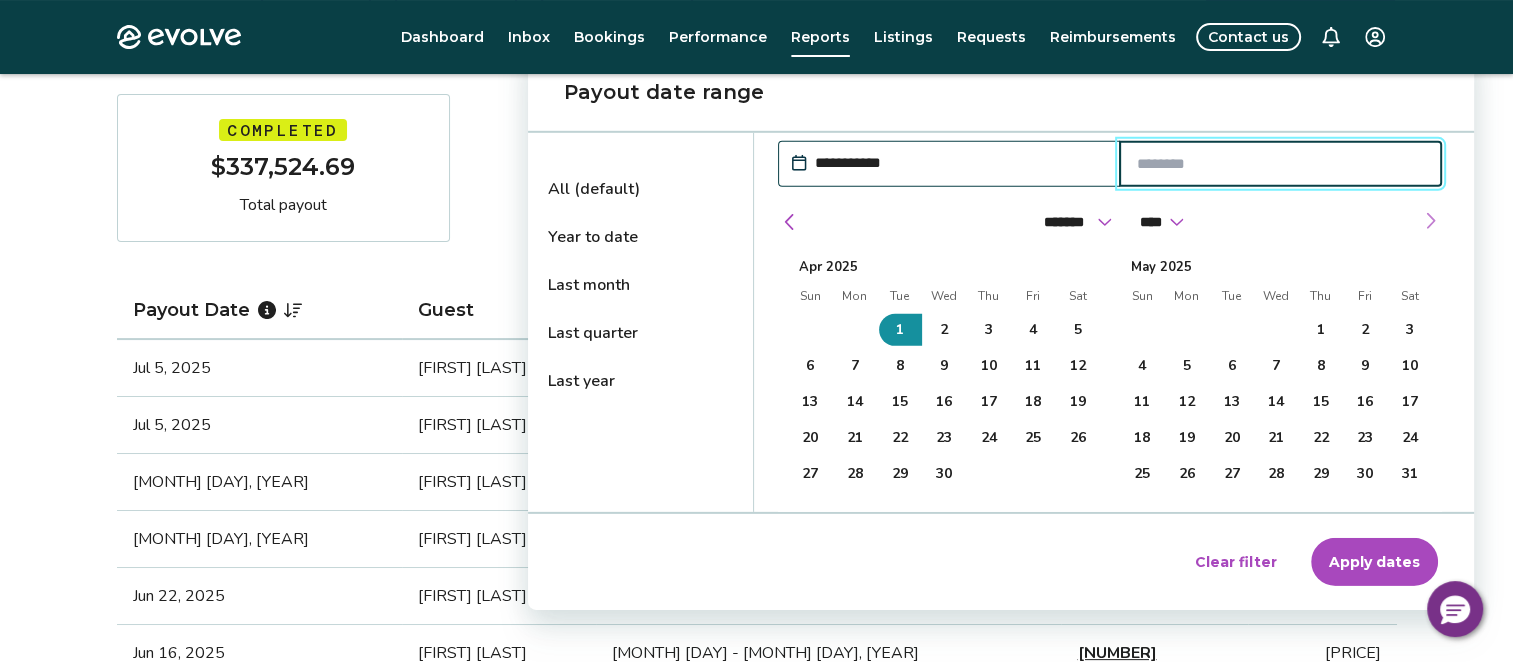 click at bounding box center [1430, 221] 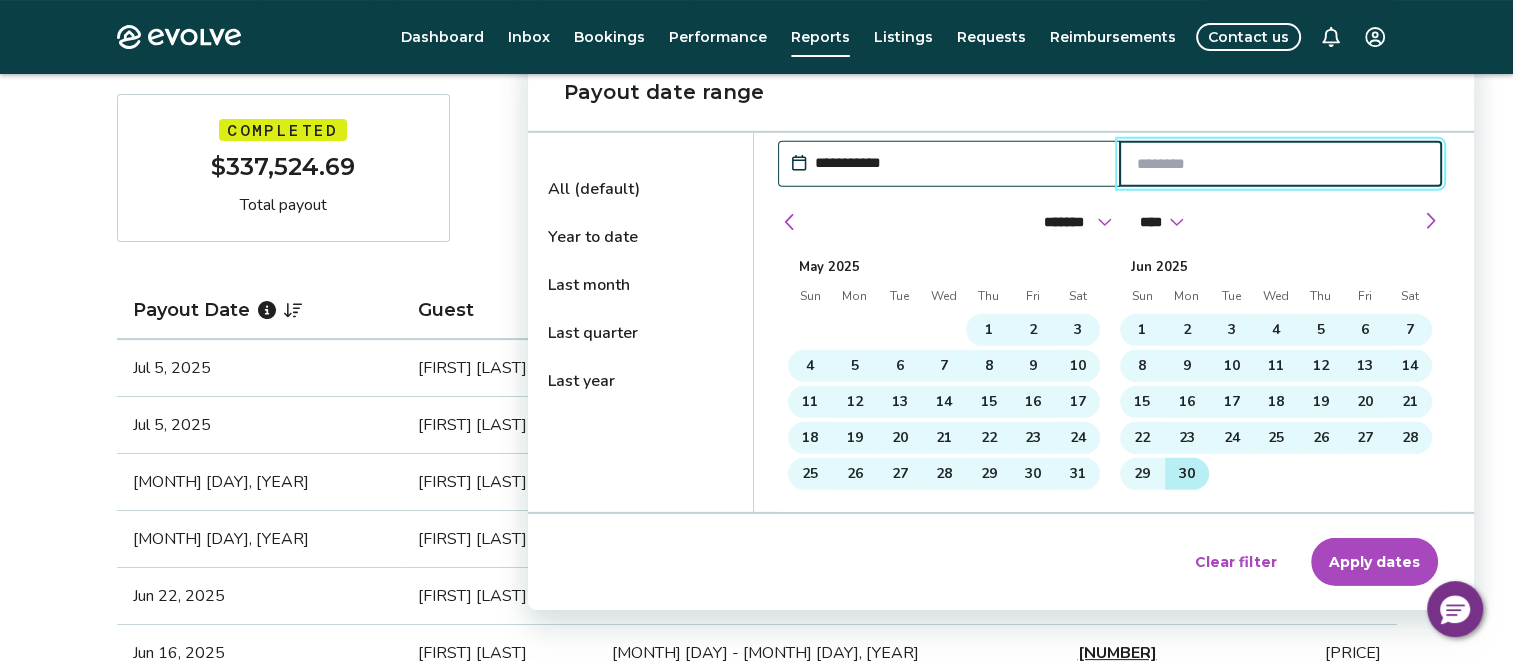 click on "30" at bounding box center (1187, 474) 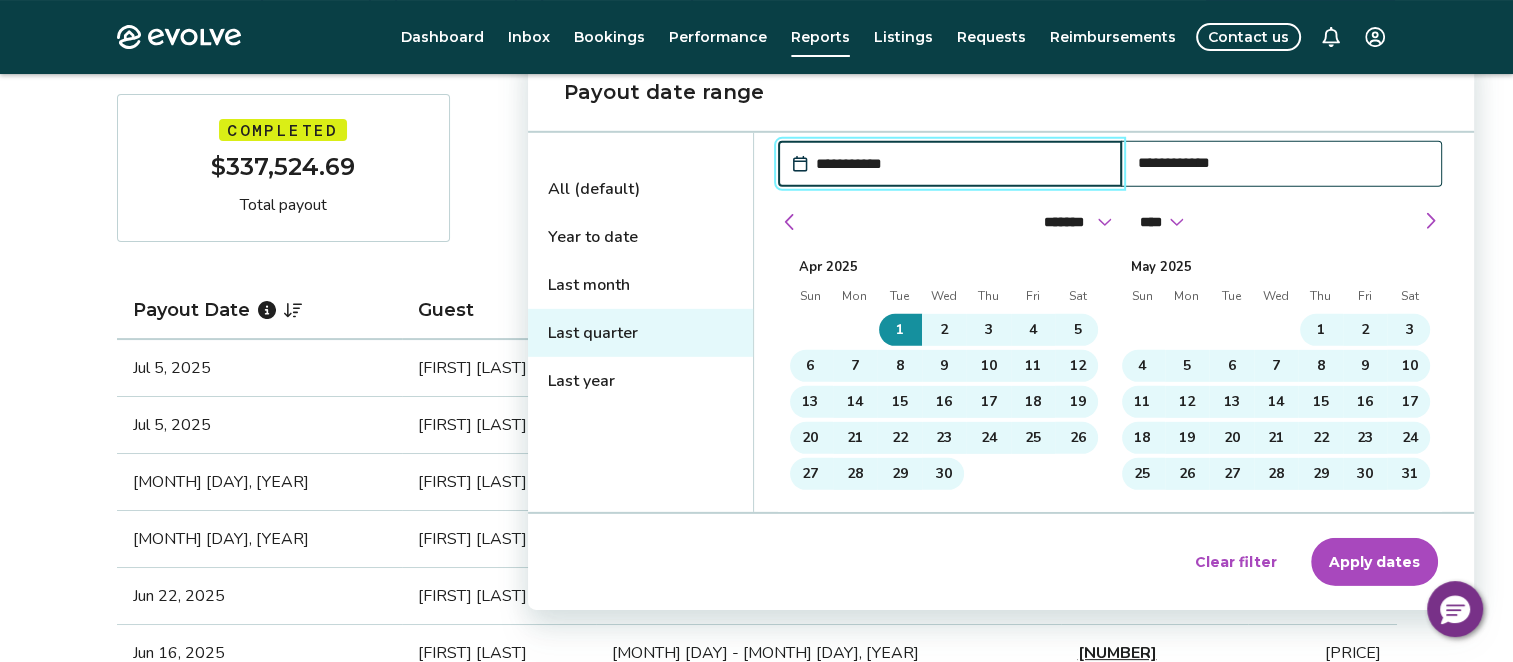 click on "Apply dates" at bounding box center [1374, 562] 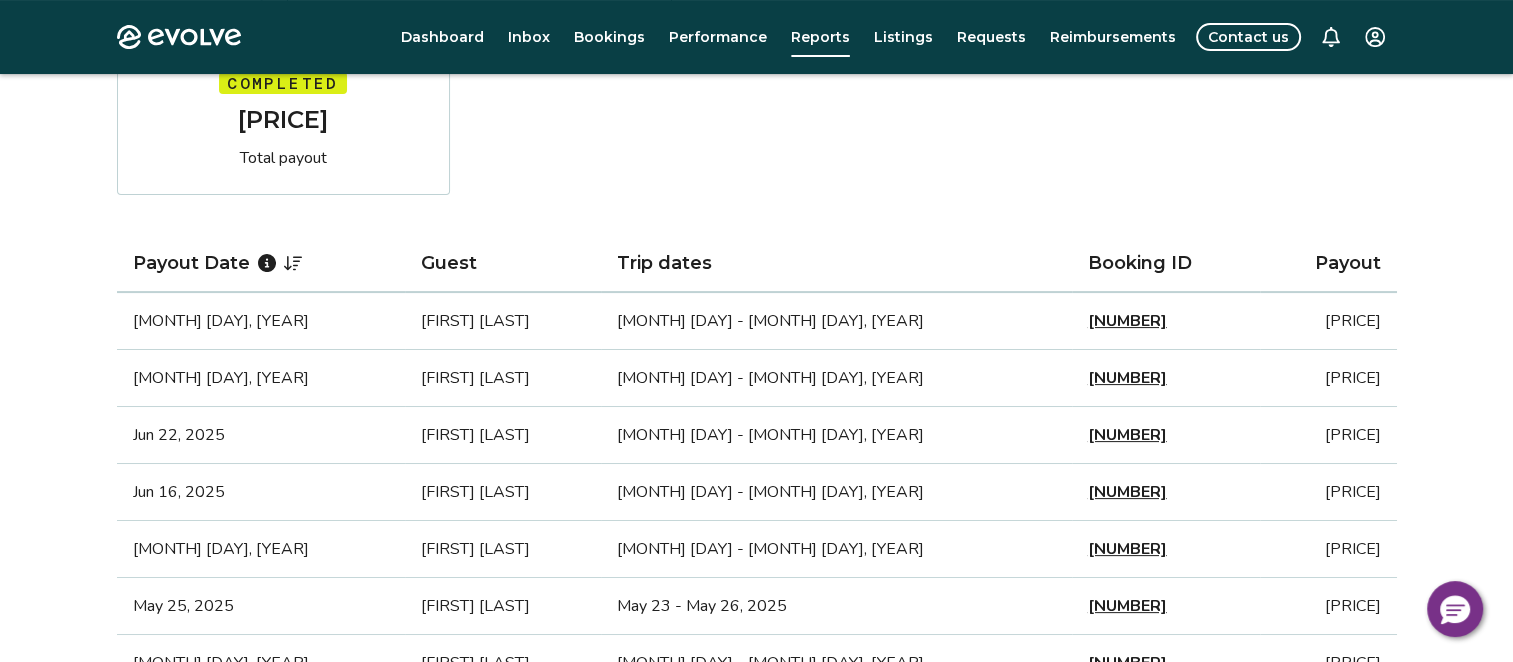 scroll, scrollTop: 85, scrollLeft: 0, axis: vertical 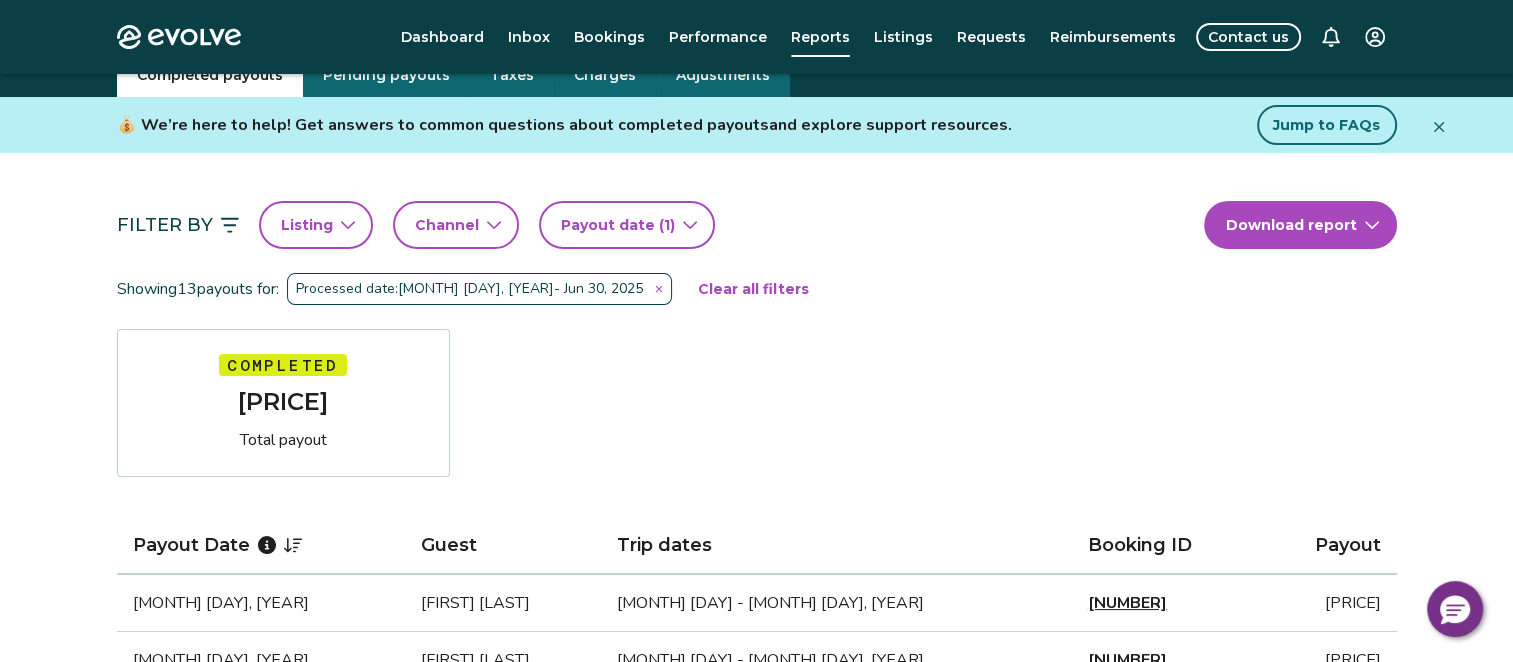 click on "Evolve Dashboard Inbox Bookings Performance Reports Listings Requests Reimbursements Contact us Reports Completed payouts Pending payouts Taxes Charges Adjustments 💰 We’re here to help! Get answers to common questions about   completed payouts  and explore support resources. Jump to FAQs Filter By  Listing Channel Payout date (1) Download   report Showing  13  payouts   for: Processed date:  [MONTH] [DAY], [YEAR]  -   [MONTH] [DAY], [YEAR] Clear all filters Completed [PRICE] Total payout Payout Date Guest Trip dates Booking ID Payout [MONTH] [DAY], [YEAR] [FIRST] [LAST] [MONTH] [DAY] - [MONTH] [DAY], [YEAR] [NUMBER] [PRICE] [MONTH] [DAY], [YEAR] [FIRST] [LAST] [MONTH] [DAY] - [MONTH] [DAY], [YEAR] [NUMBER] [PRICE] [MONTH] [DAY], [YEAR] [FIRST] [LAST] [MONTH] [DAY] - [MONTH] [DAY], [YEAR] [NUMBER] [PRICE] [MONTH] [DAY], [YEAR] [FIRST] [LAST] [MONTH] [DAY] - [MONTH] [DAY], [YEAR] [NUMBER] [PRICE] [MONTH] [DAY], [YEAR] [FIRST] [LAST] [MONTH] [DAY] - [MONTH] [DAY], [YEAR] [NUMBER] [PRICE] [MONTH] [DAY], [YEAR] [FIRST] [LAST] [MONTH] [DAY] - [MONTH] [DAY], [YEAR] [NUMBER] [PRICE] [MONTH] [DAY], [YEAR] [FIRST] [LAST] [MONTH] [DAY] - [MONTH] [DAY], [YEAR] [NUMBER] [PRICE] [MONTH] [DAY], [YEAR] [FIRST] [LAST] [MONTH] [DAY] - [MONTH] [DAY], [YEAR] [NUMBER] [PRICE] [MONTH] [DAY], [YEAR] [FIRST] [LAST] [MONTH] [DAY] - [MONTH] [DAY], [YEAR] [NUMBER] [PRICE]" at bounding box center (756, 987) 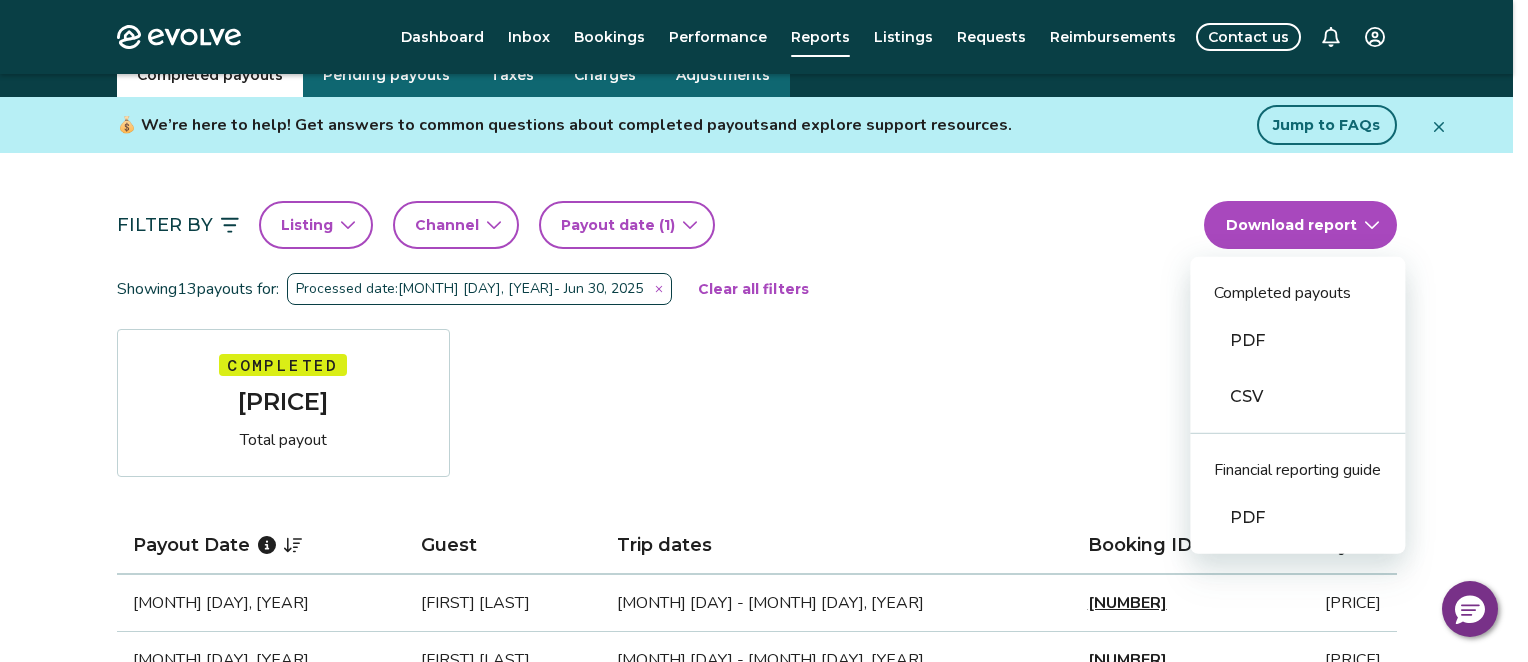 click on "CSV" at bounding box center [1297, 397] 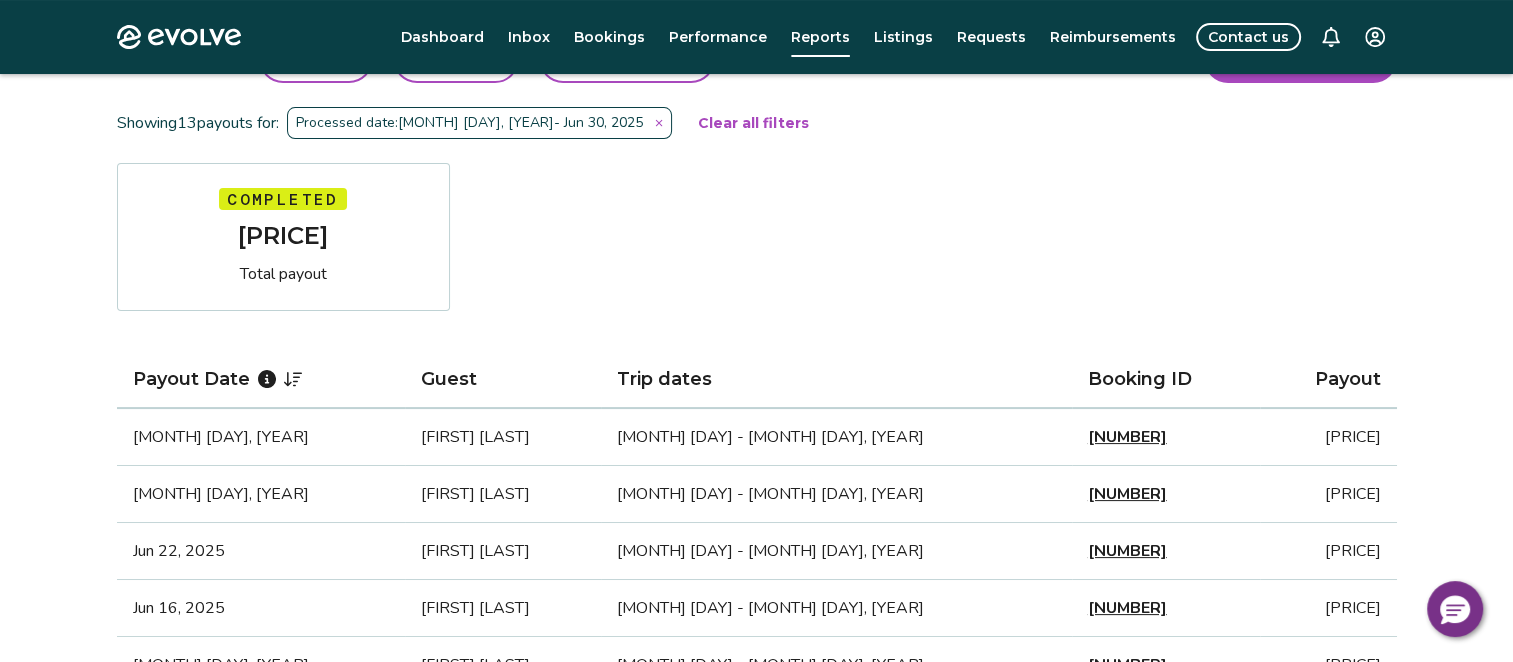 scroll, scrollTop: 285, scrollLeft: 0, axis: vertical 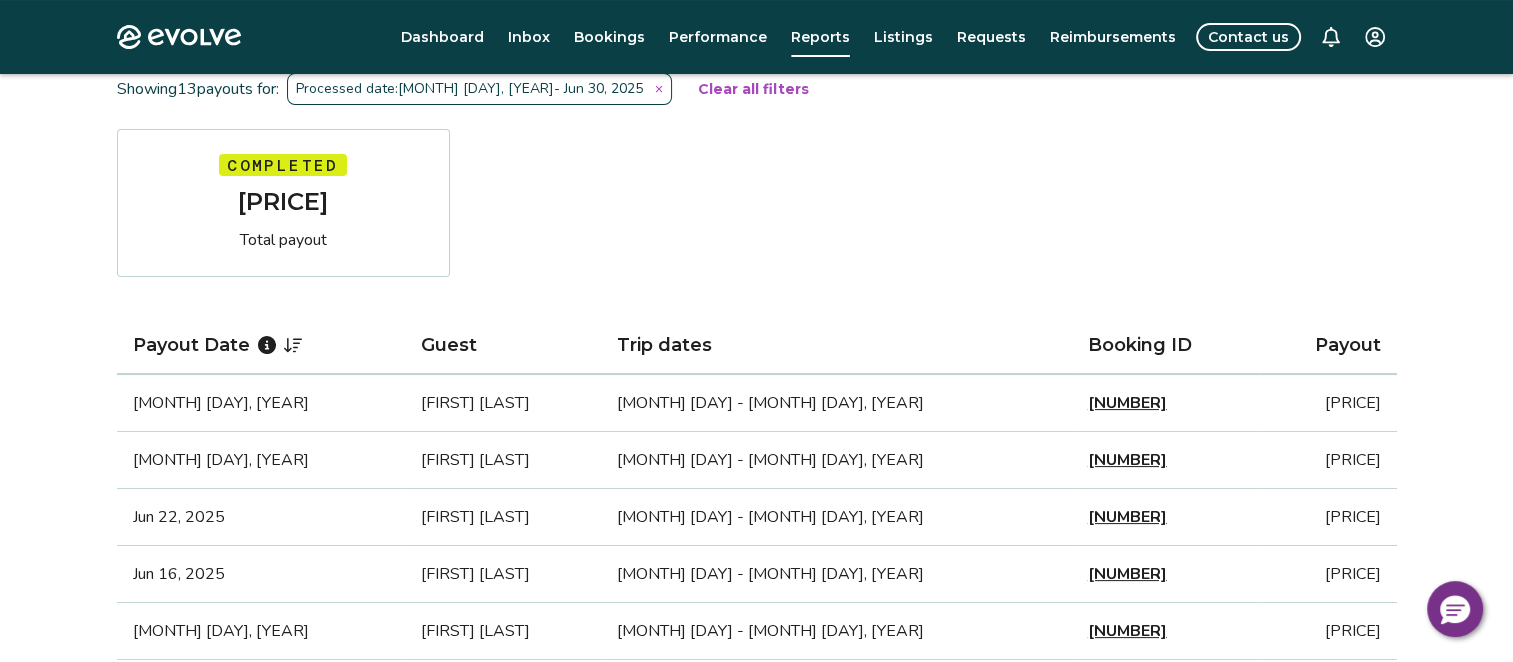 click on "[MONTH] [DAY], [YEAR]" at bounding box center [261, 460] 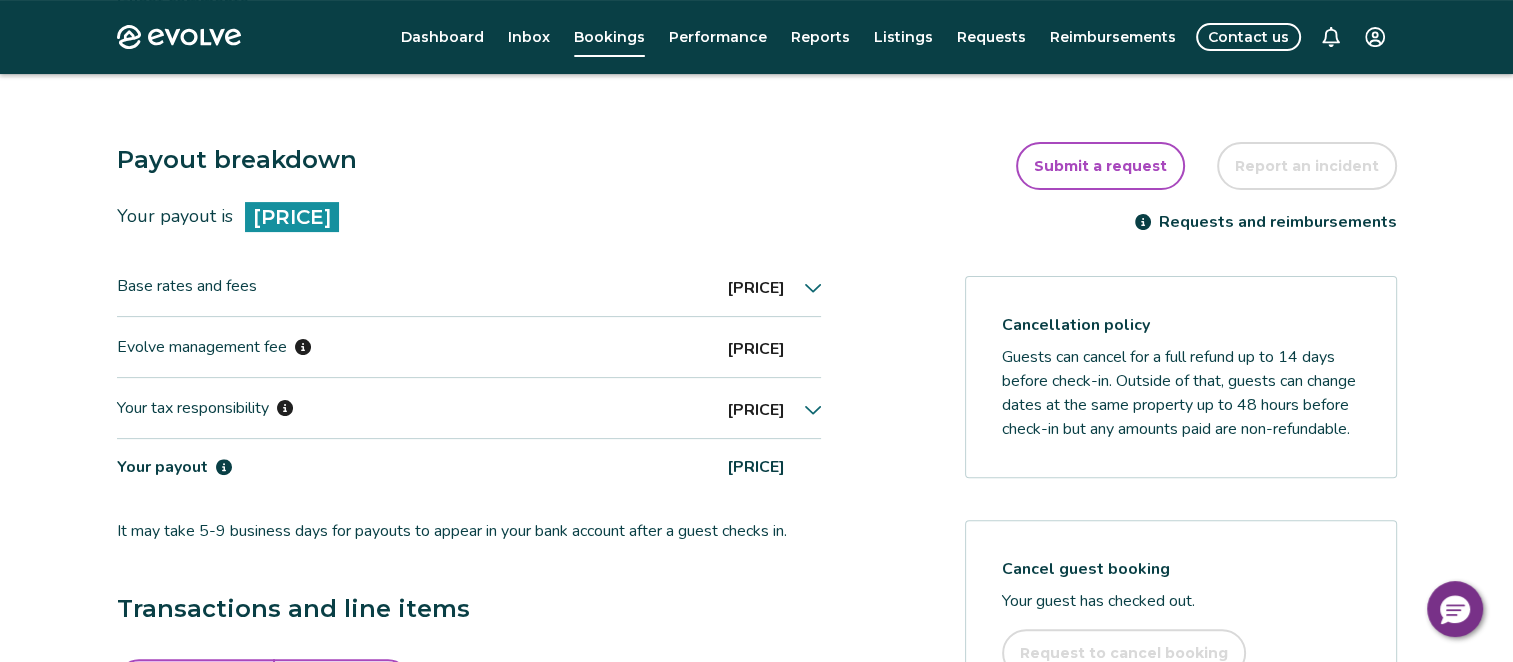 scroll, scrollTop: 600, scrollLeft: 0, axis: vertical 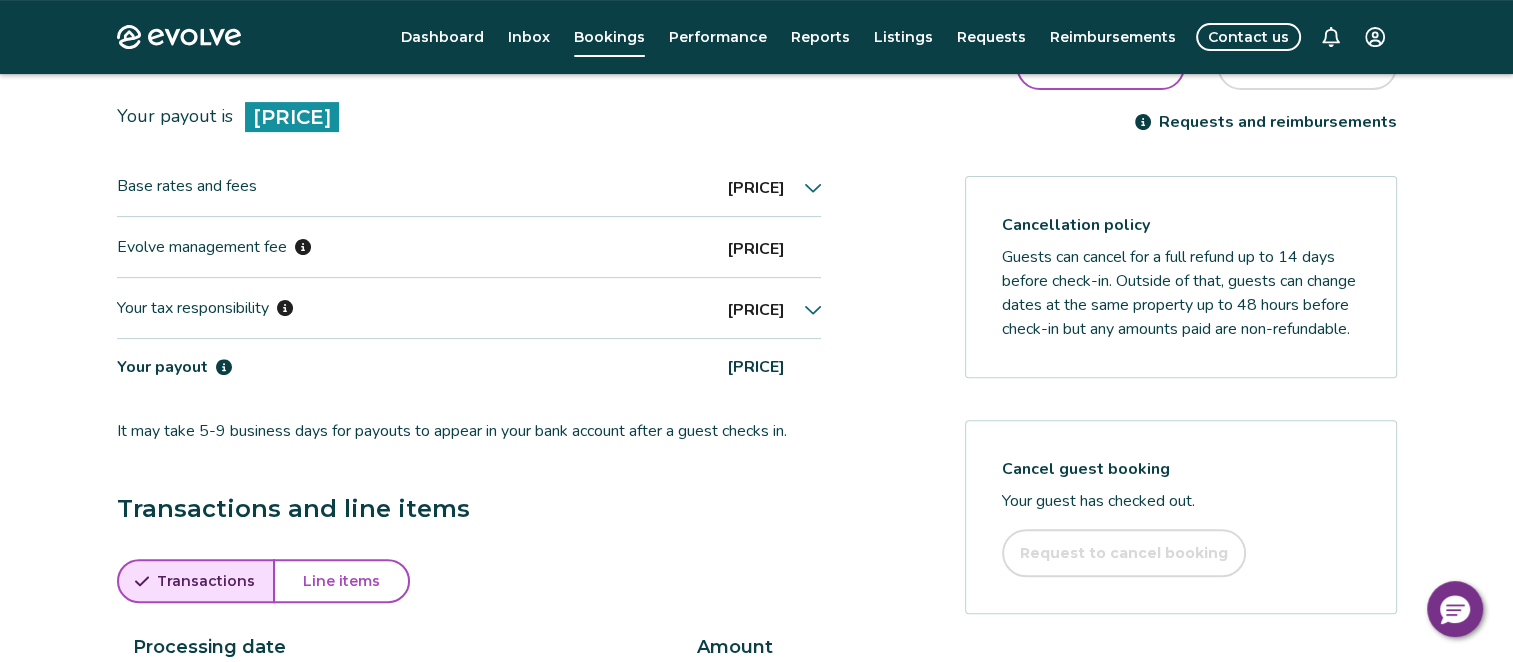 click 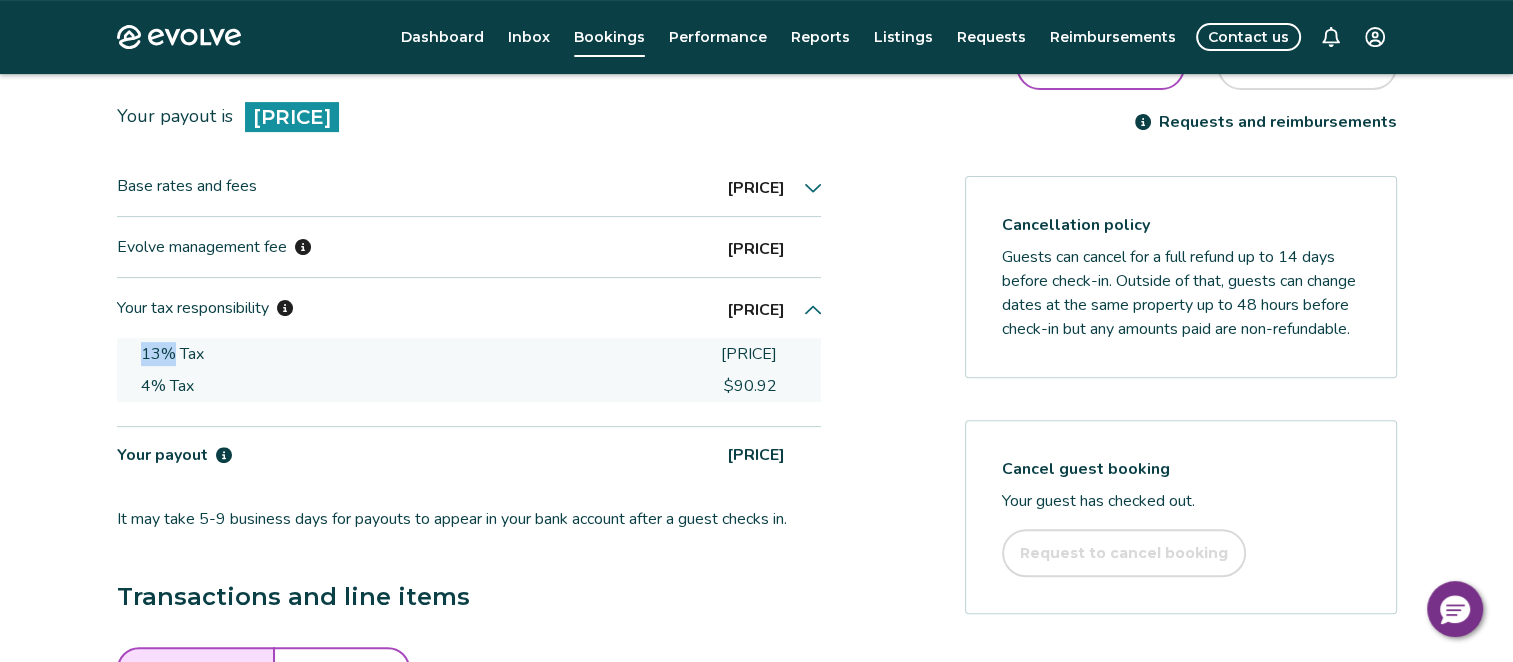 drag, startPoint x: 139, startPoint y: 329, endPoint x: 172, endPoint y: 324, distance: 33.37664 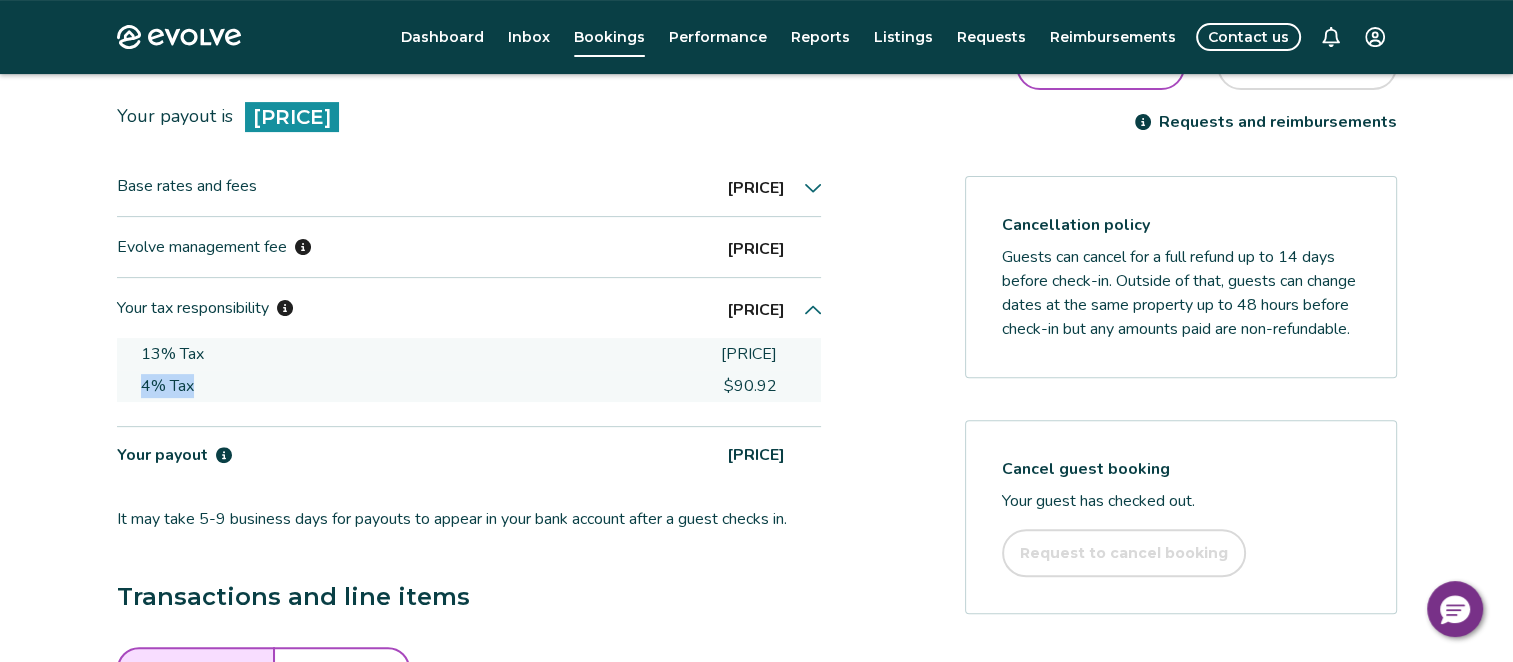 drag, startPoint x: 172, startPoint y: 324, endPoint x: 218, endPoint y: 359, distance: 57.801384 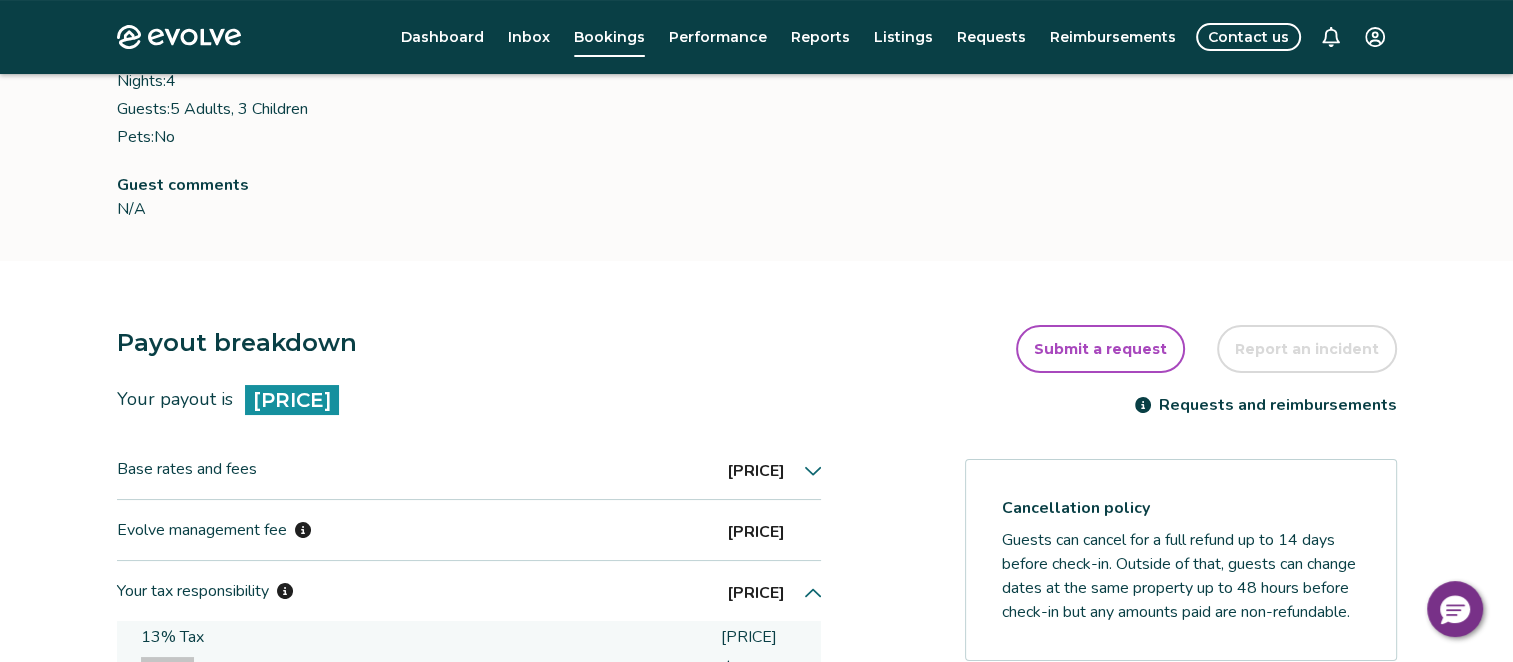 scroll, scrollTop: 0, scrollLeft: 0, axis: both 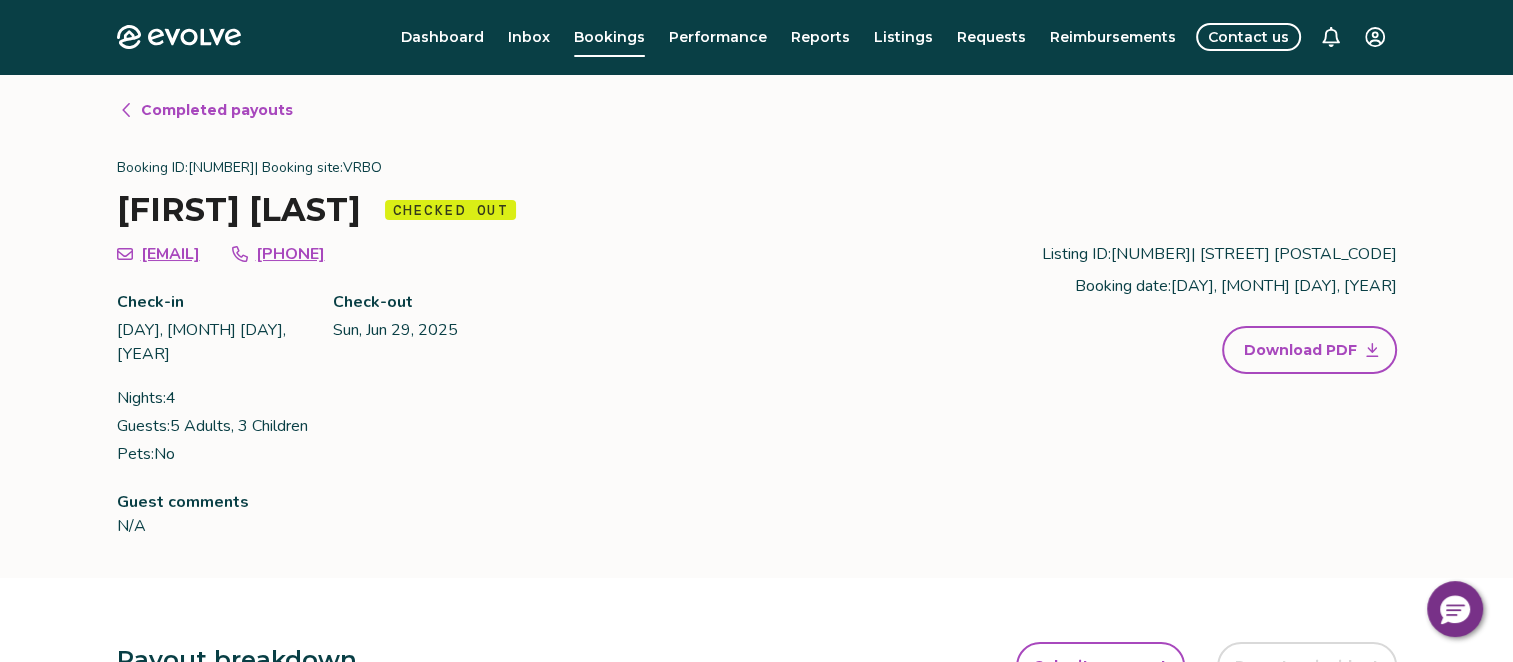 click 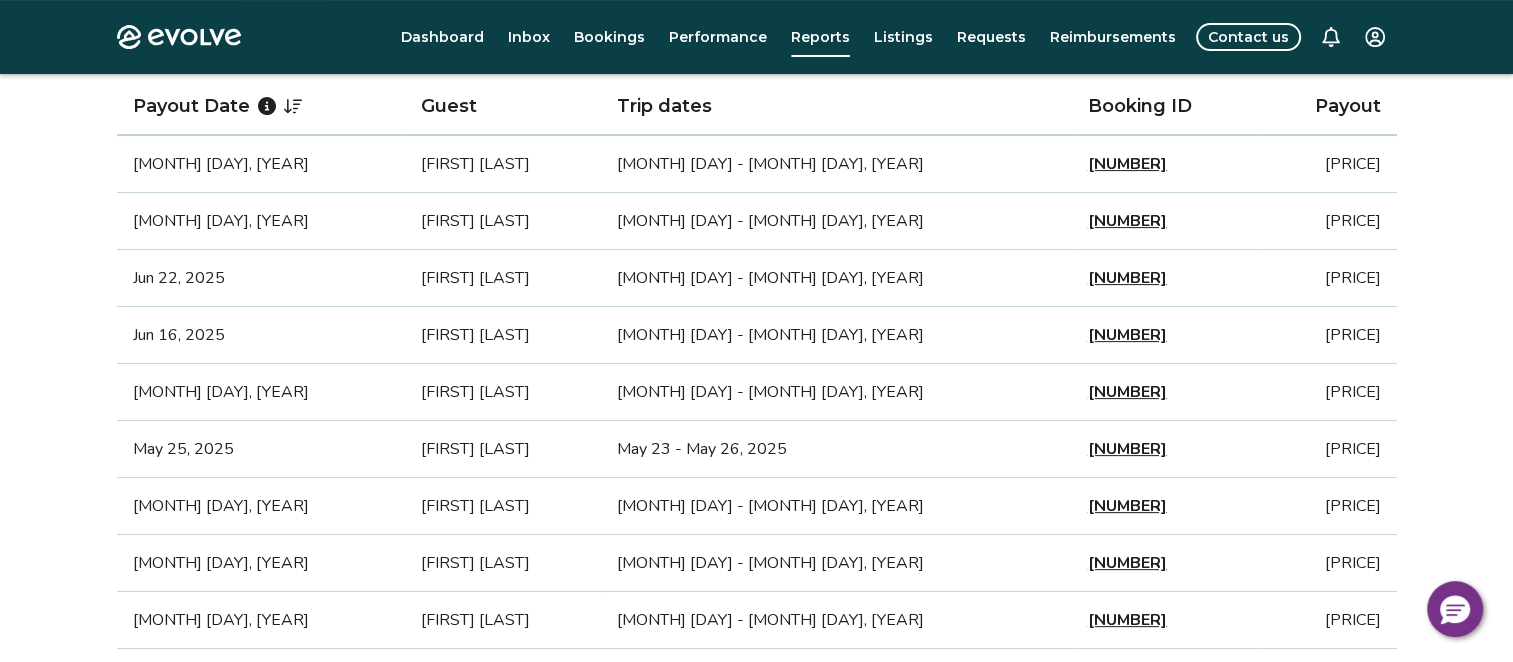 scroll, scrollTop: 600, scrollLeft: 0, axis: vertical 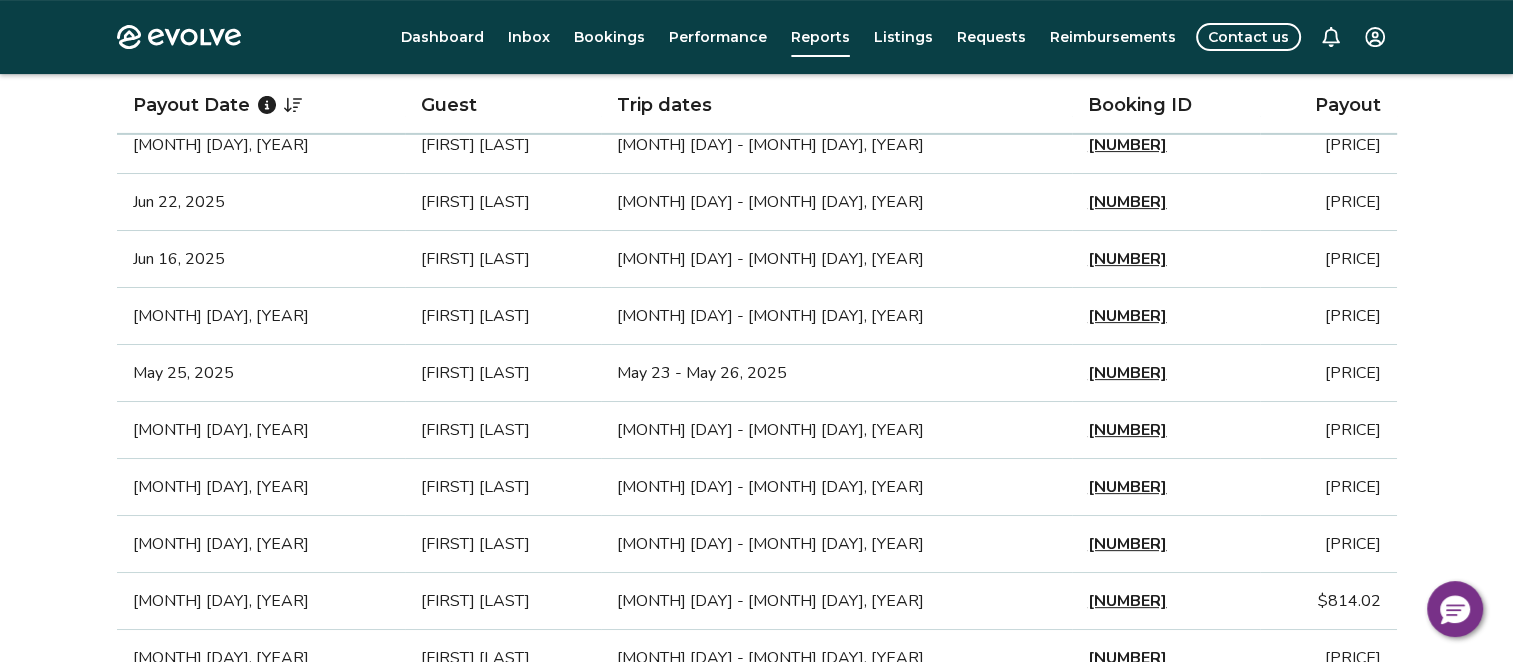 click on "[NUMBER]" at bounding box center [1127, 202] 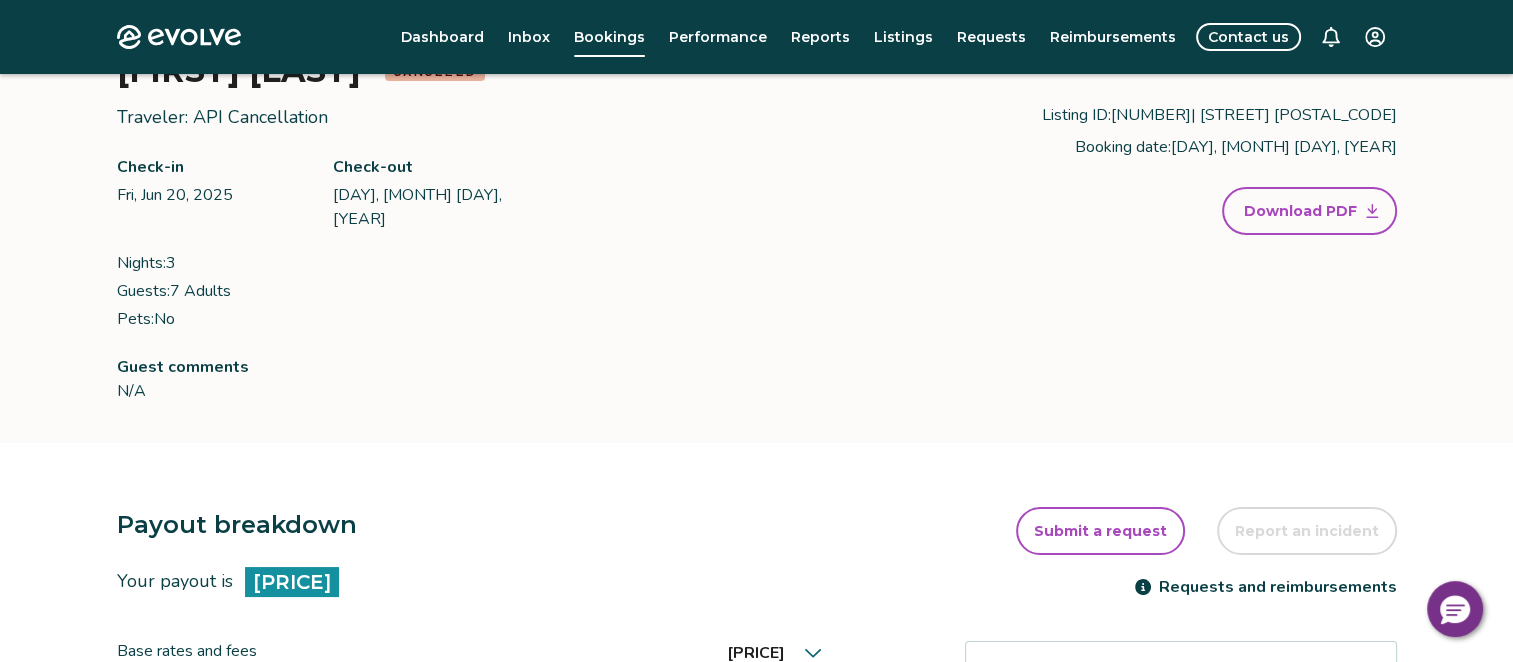 scroll, scrollTop: 400, scrollLeft: 0, axis: vertical 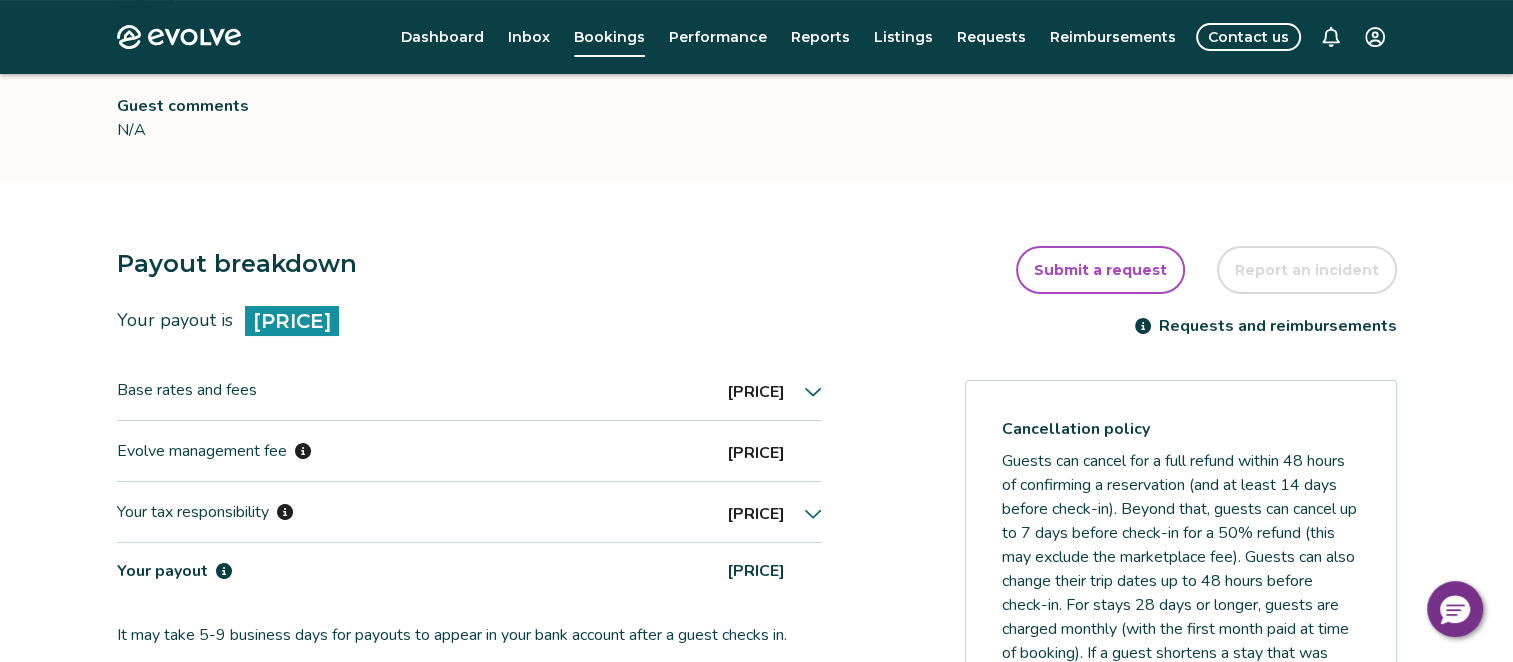 click 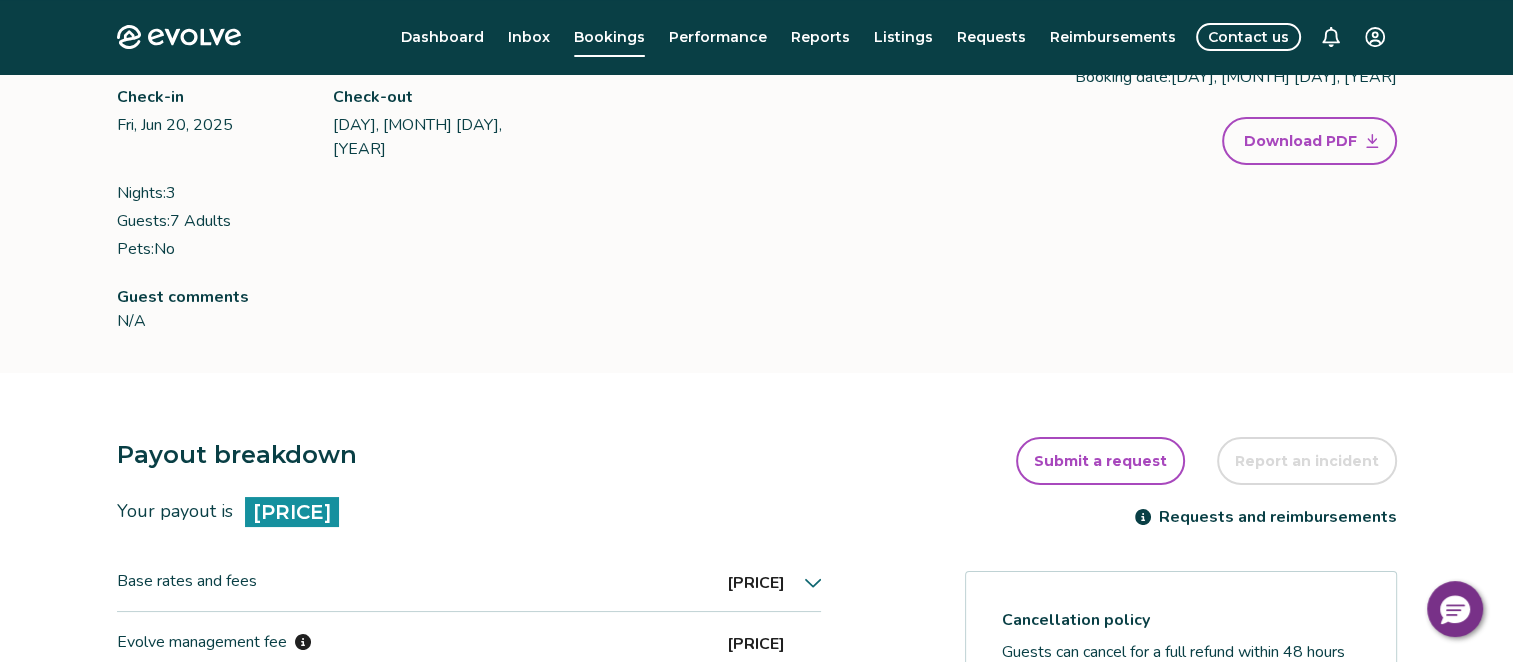 scroll, scrollTop: 0, scrollLeft: 0, axis: both 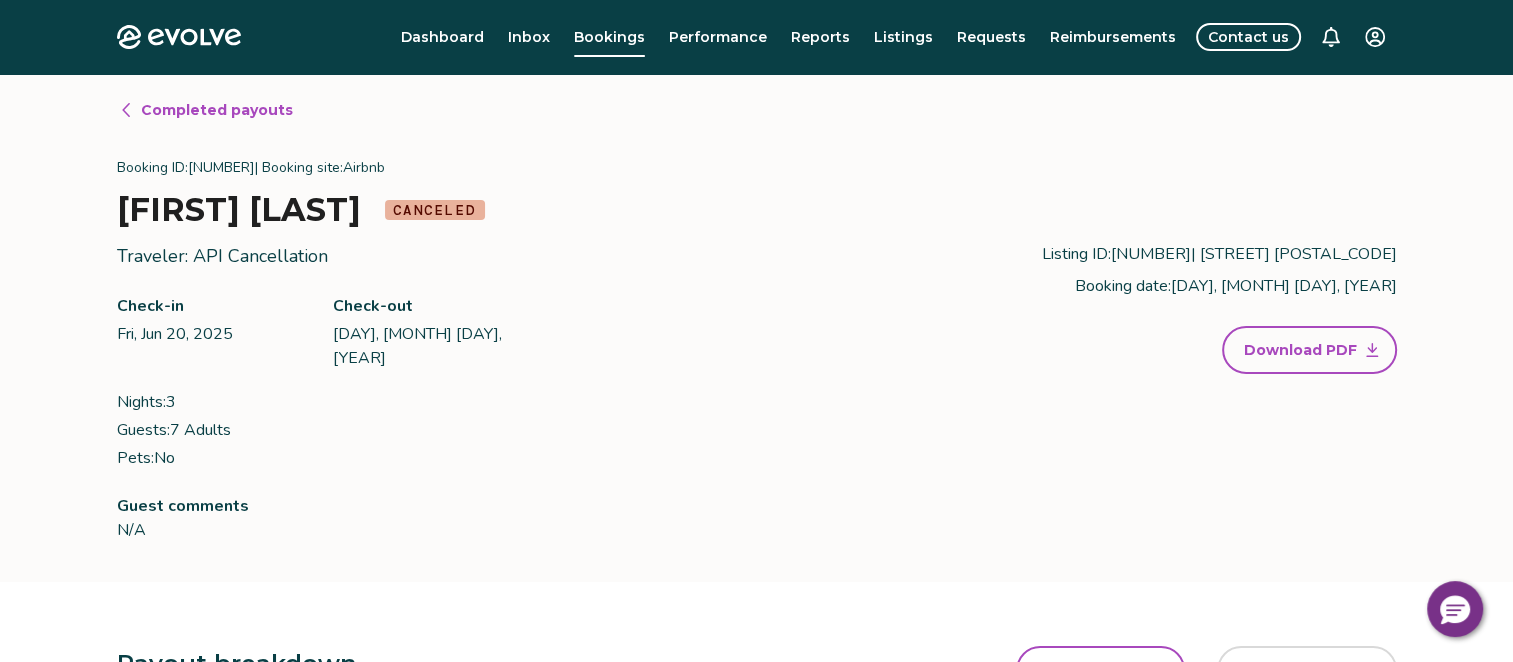 click on "Completed payouts" at bounding box center (217, 110) 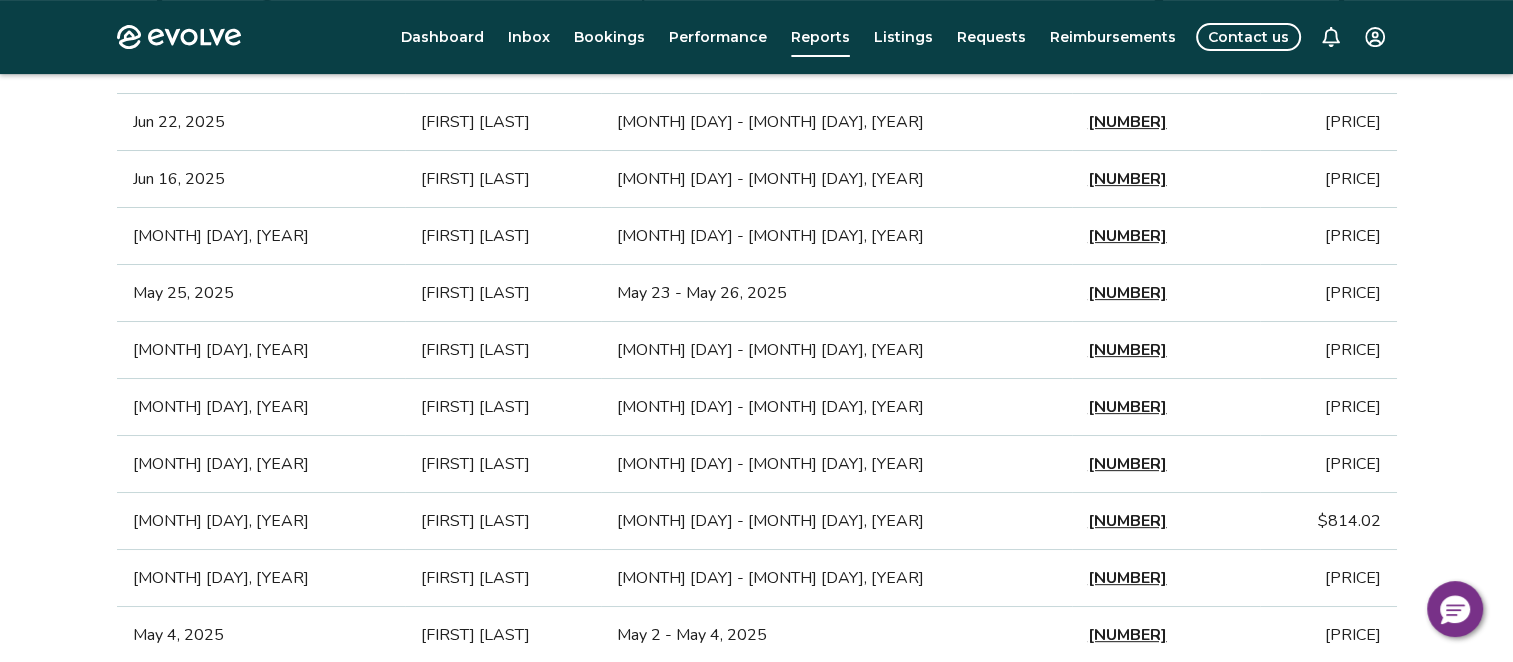 scroll, scrollTop: 700, scrollLeft: 0, axis: vertical 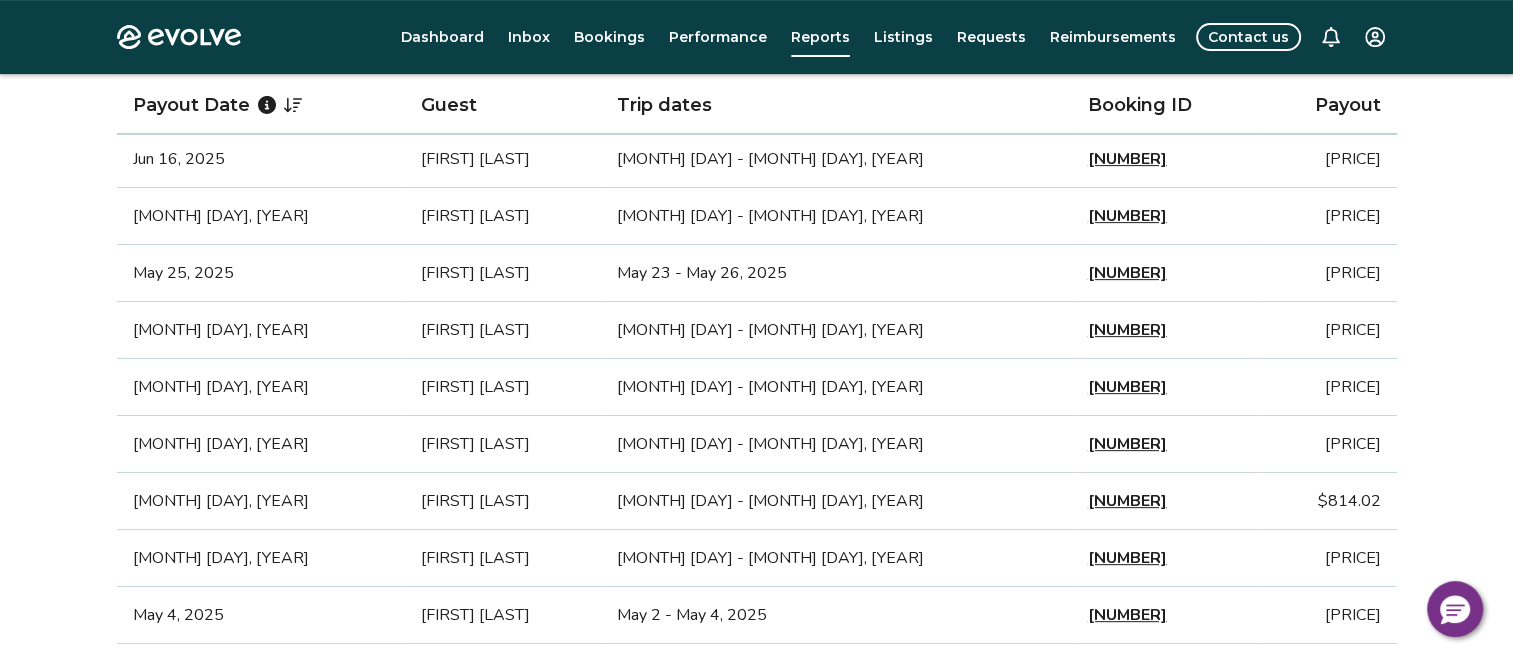 click on "[NUMBER]" at bounding box center (1127, 444) 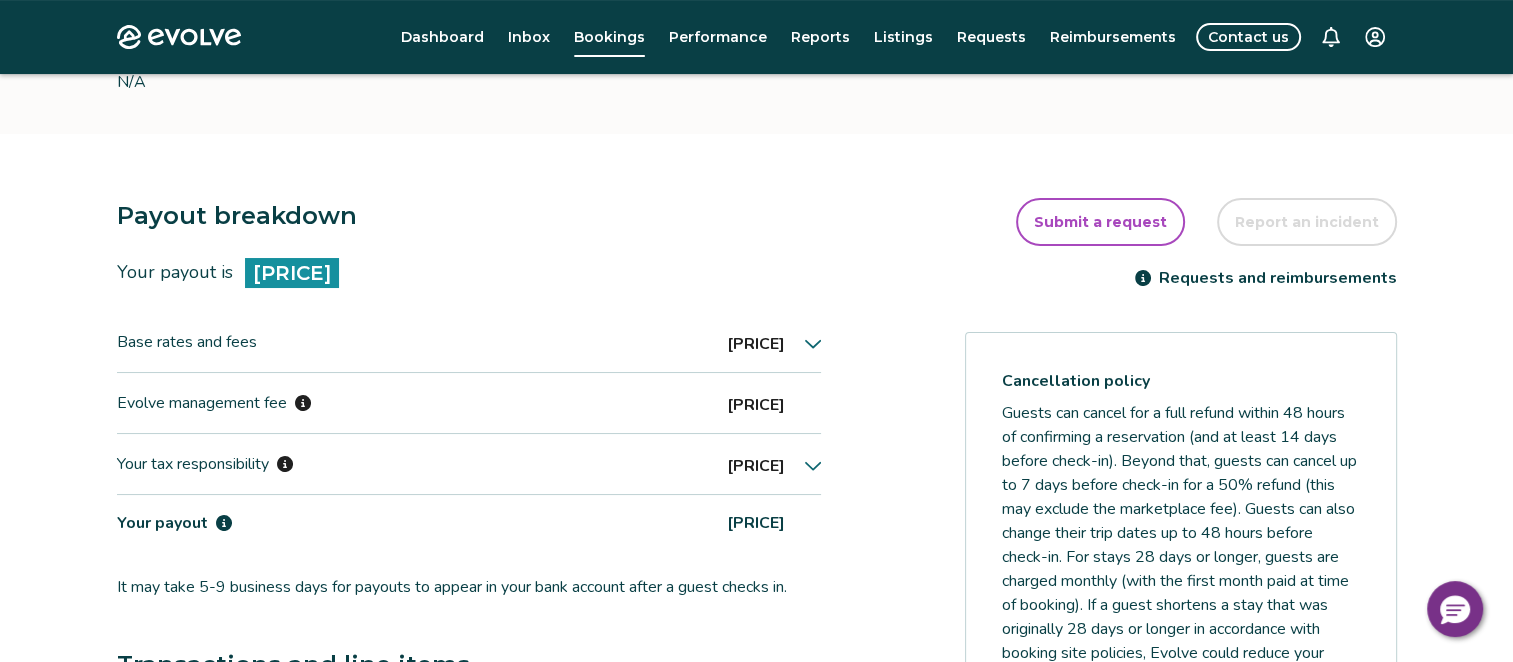 scroll, scrollTop: 500, scrollLeft: 0, axis: vertical 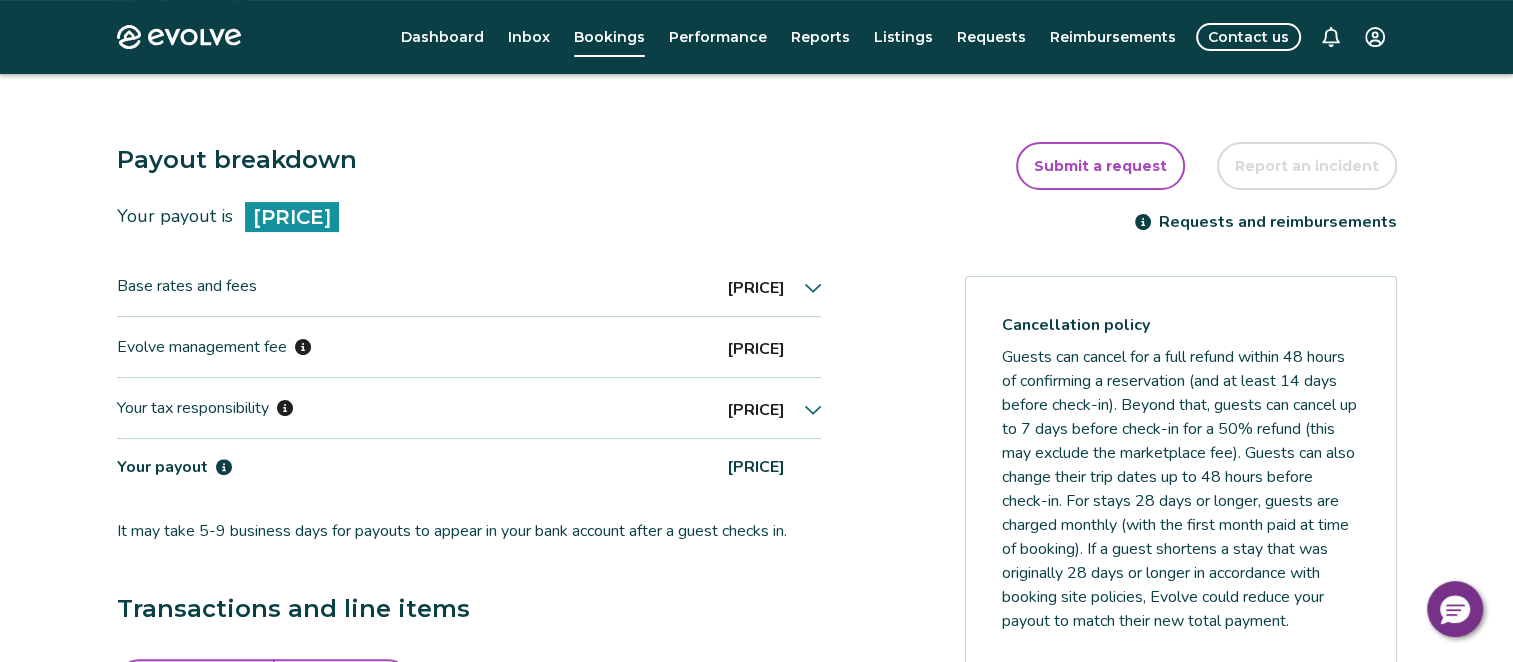 click 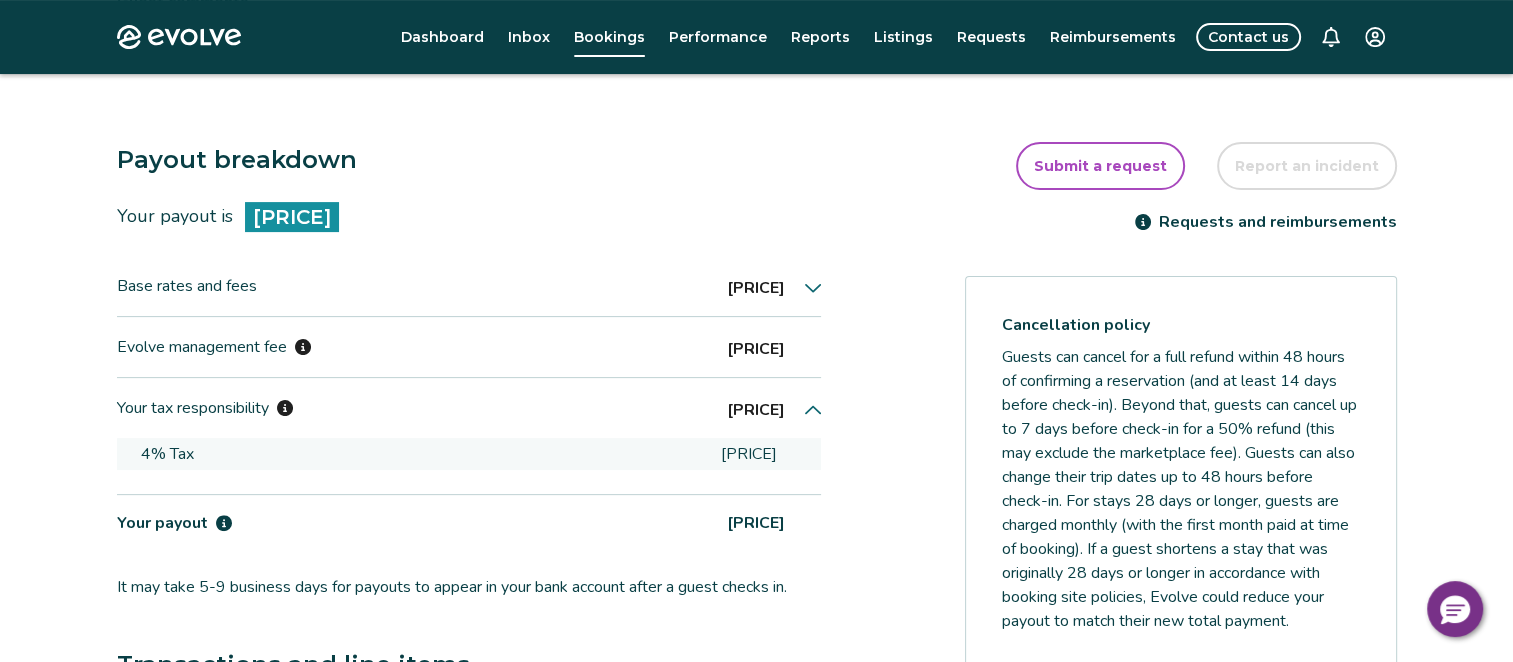 click on "[PERCENT] Tax [PRICE]" at bounding box center [469, 454] 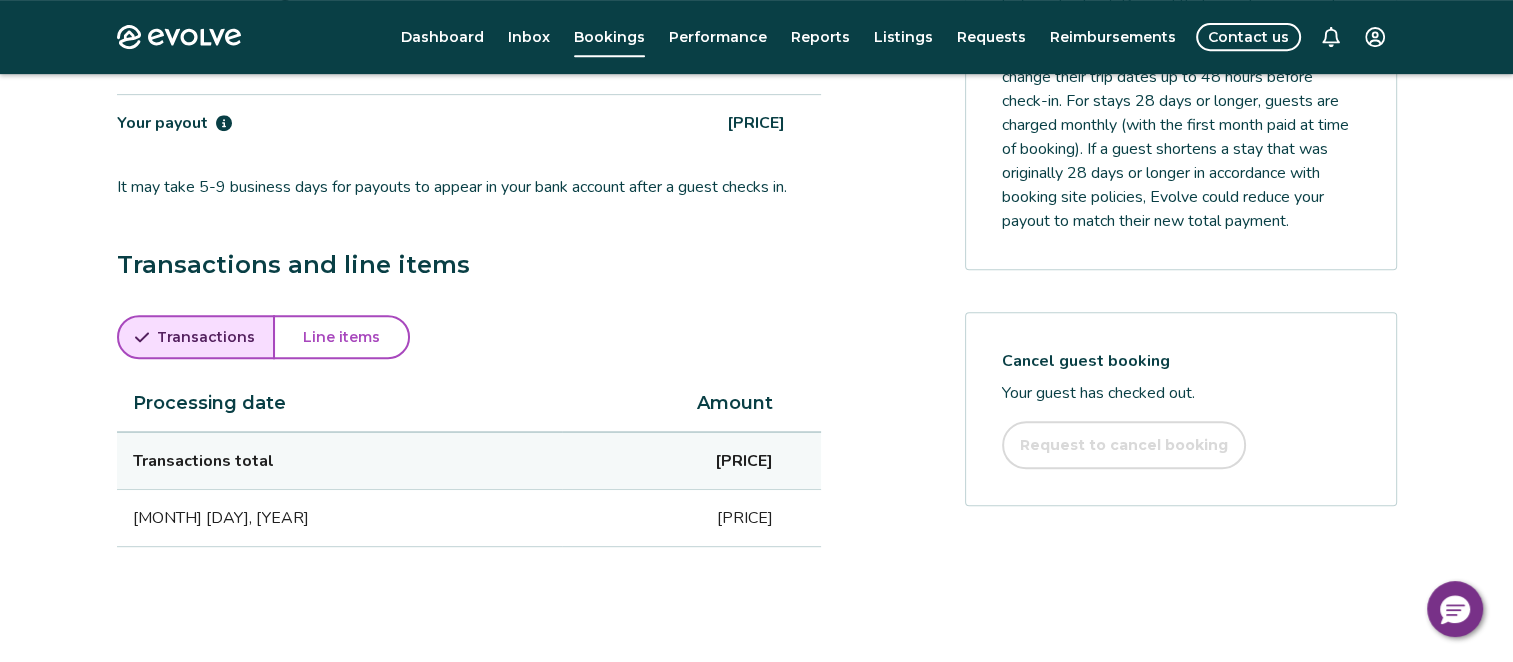 scroll, scrollTop: 882, scrollLeft: 0, axis: vertical 